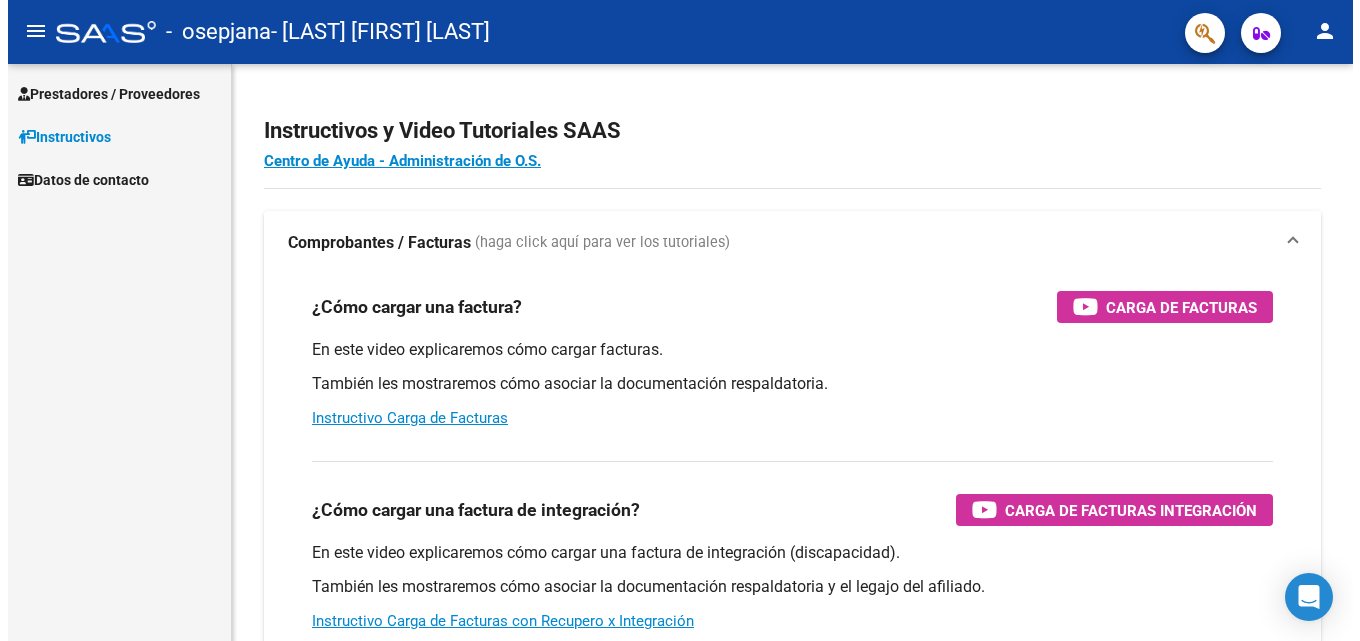 scroll, scrollTop: 0, scrollLeft: 0, axis: both 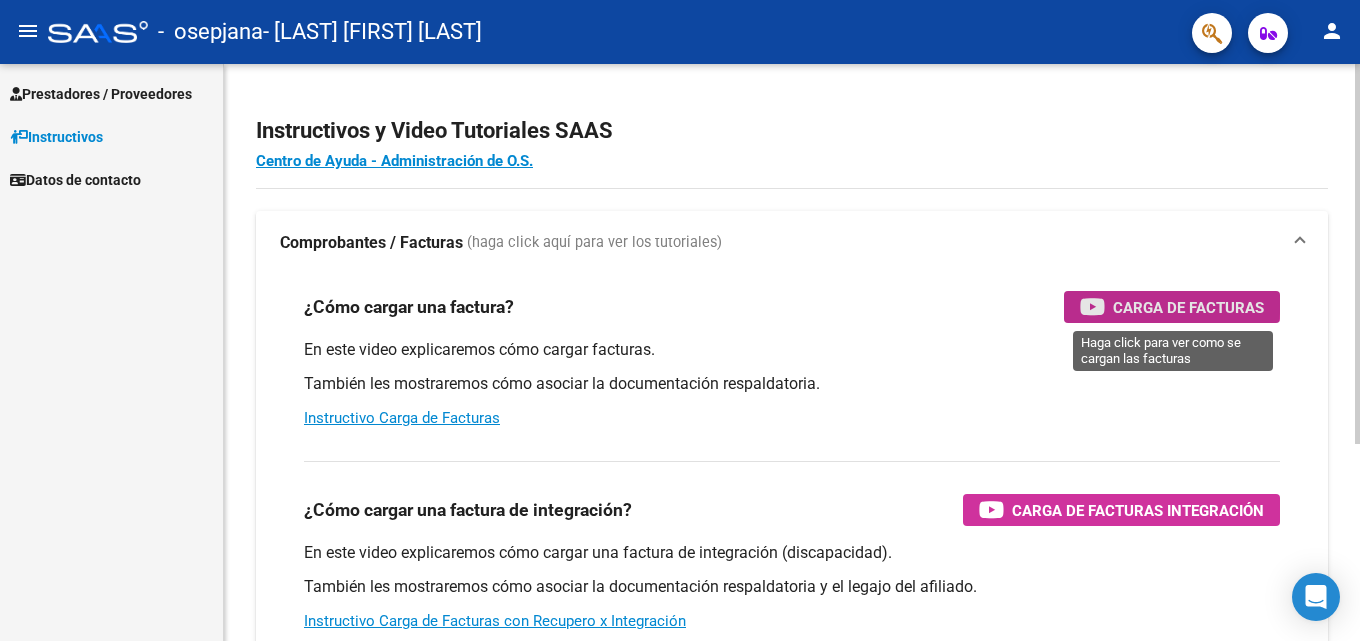 click on "Carga de Facturas" at bounding box center [1188, 307] 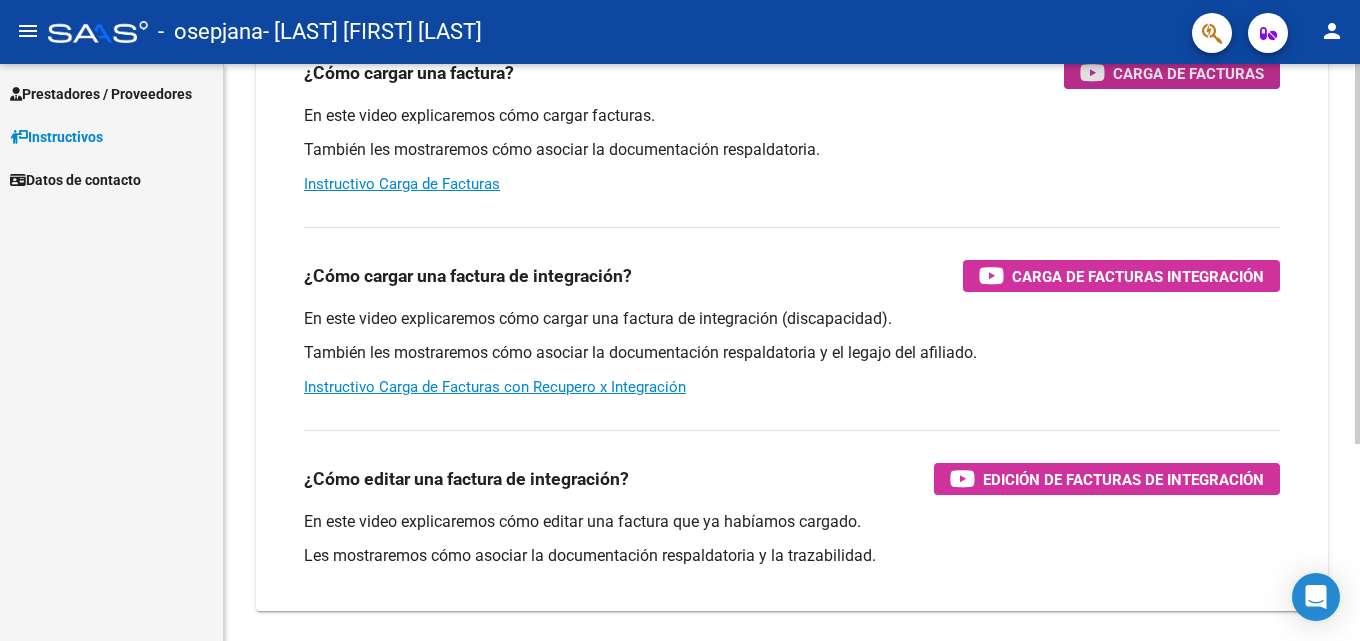 scroll, scrollTop: 300, scrollLeft: 0, axis: vertical 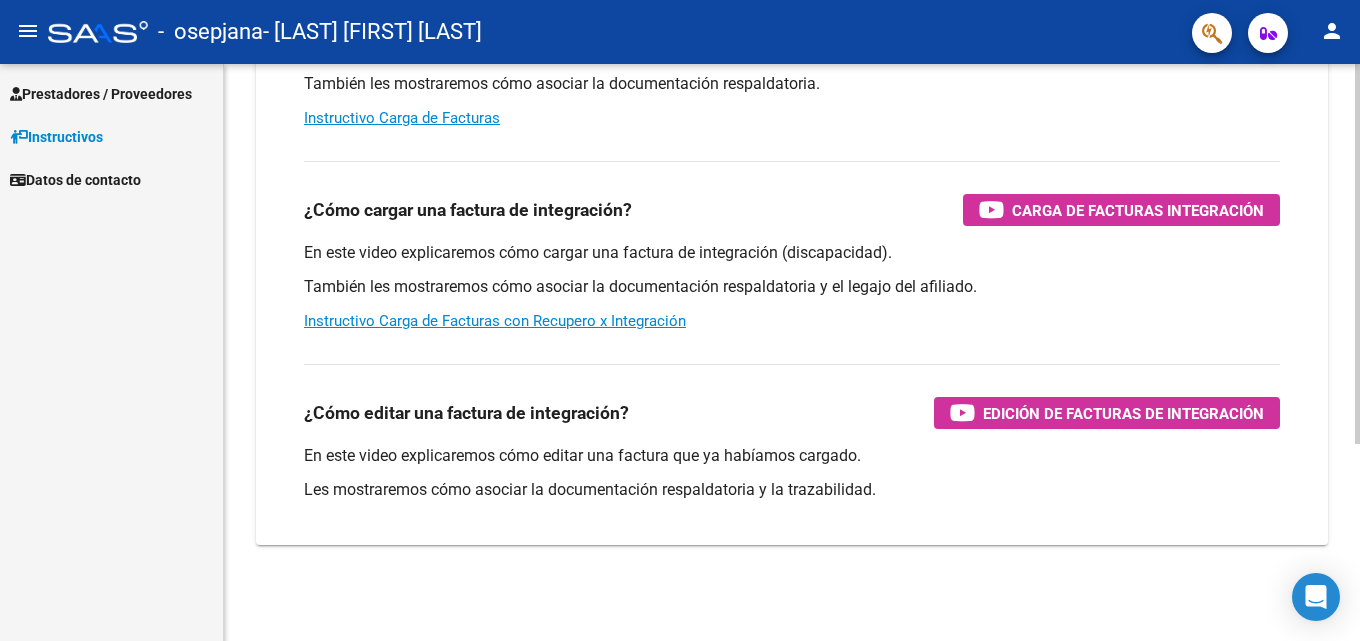 click 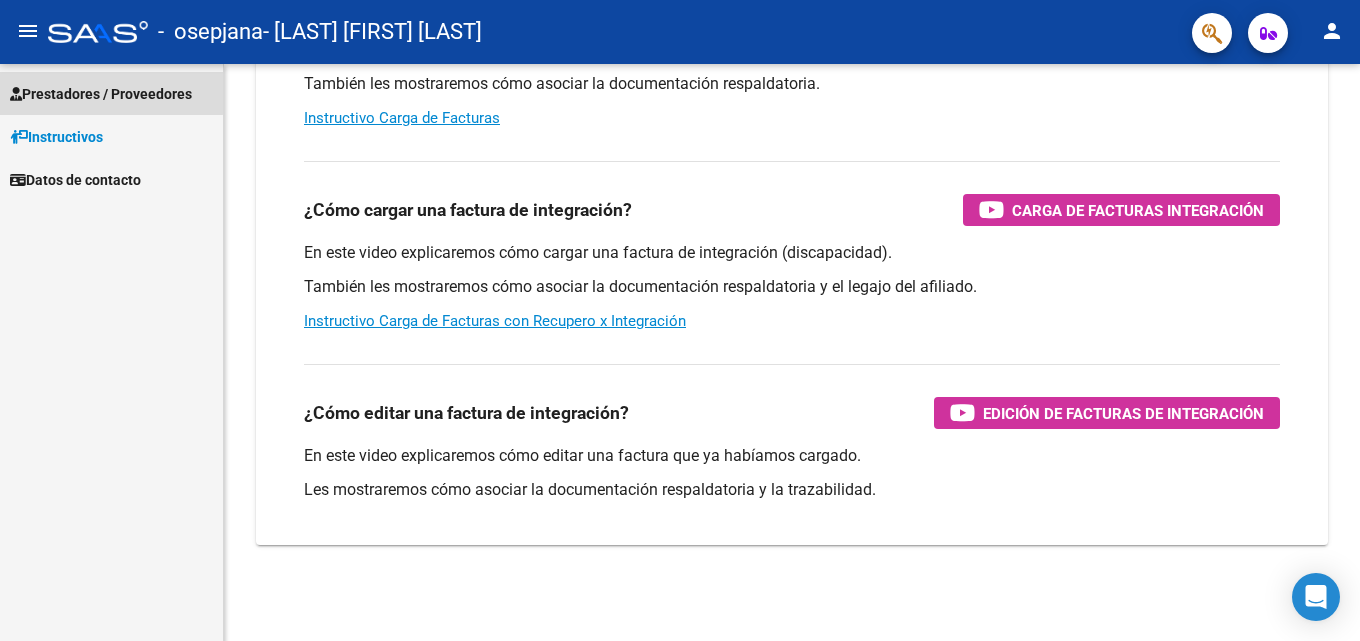 click on "Prestadores / Proveedores" at bounding box center (101, 94) 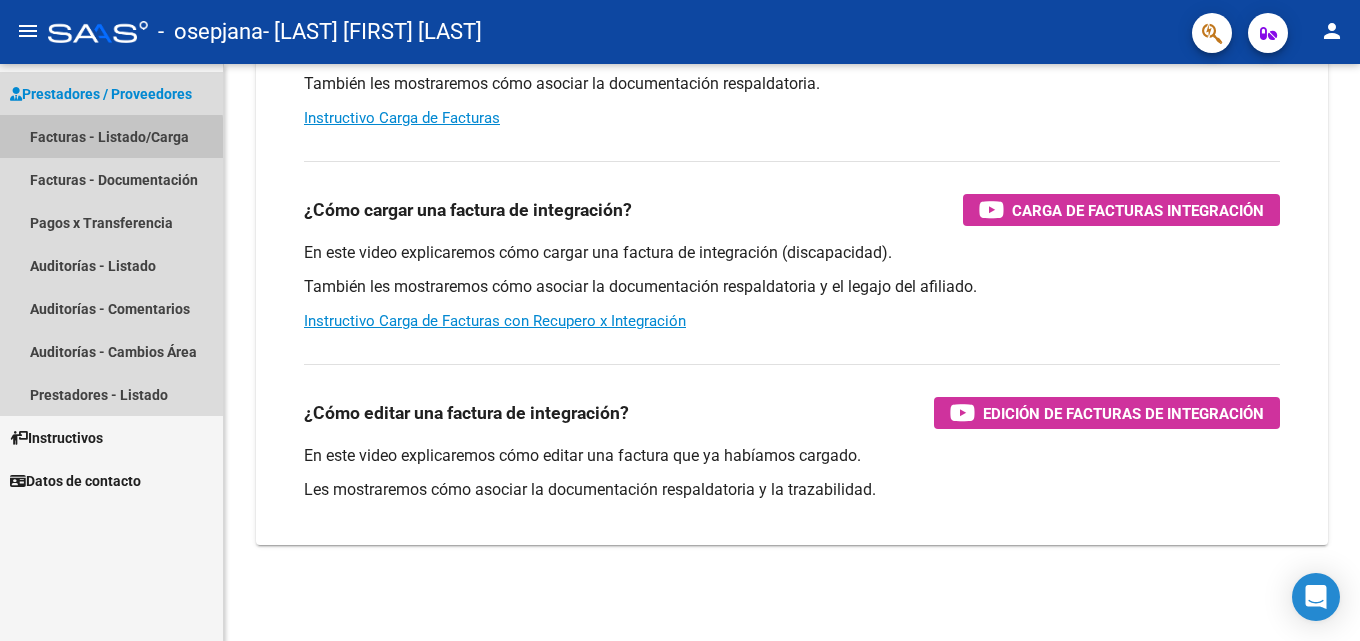 click on "Facturas - Listado/Carga" at bounding box center [111, 136] 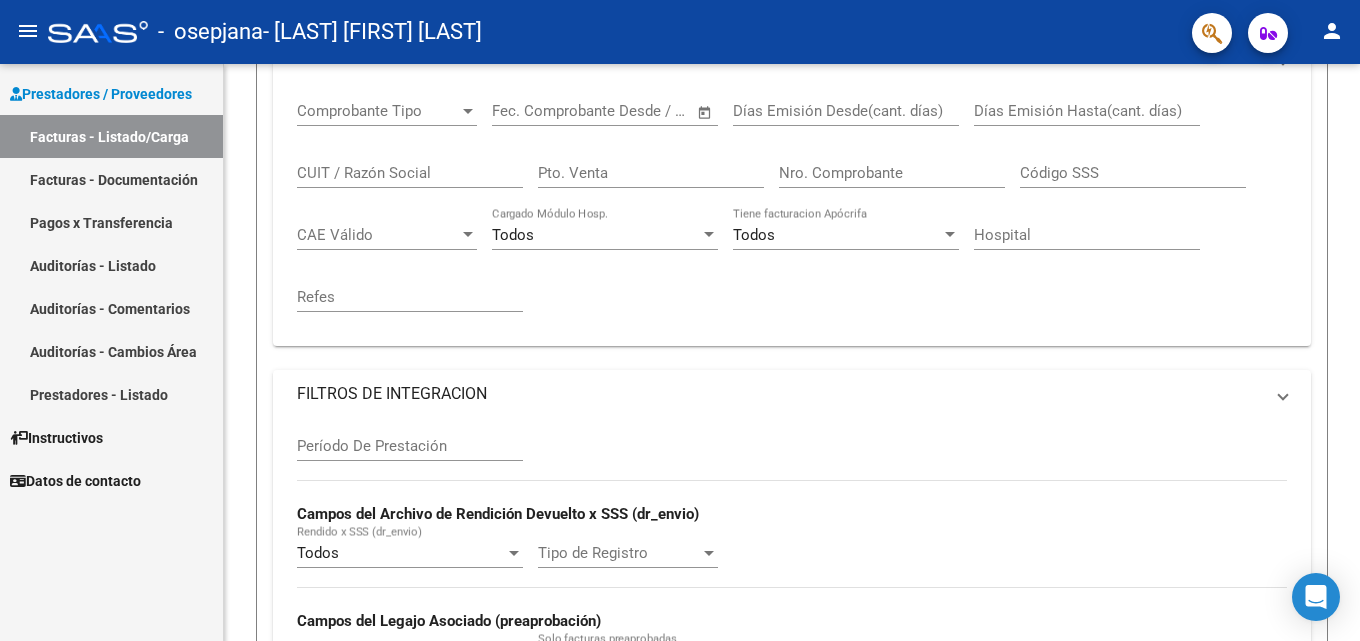scroll, scrollTop: 0, scrollLeft: 0, axis: both 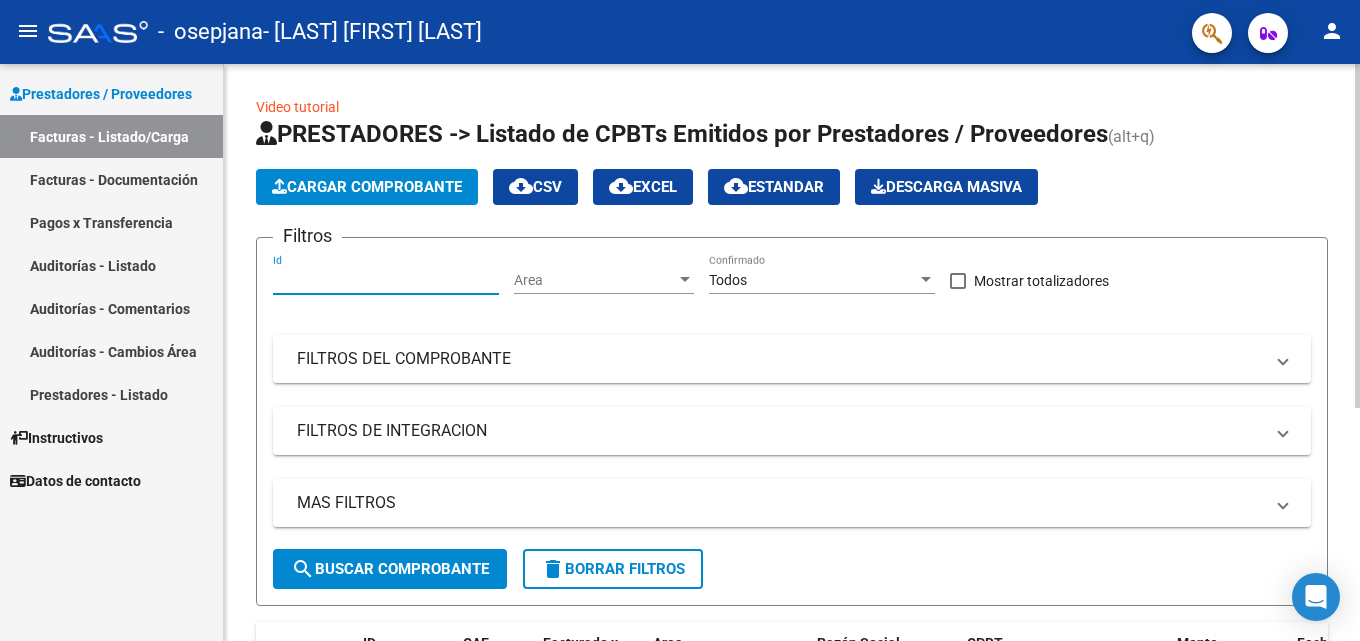 click on "Id" at bounding box center (386, 280) 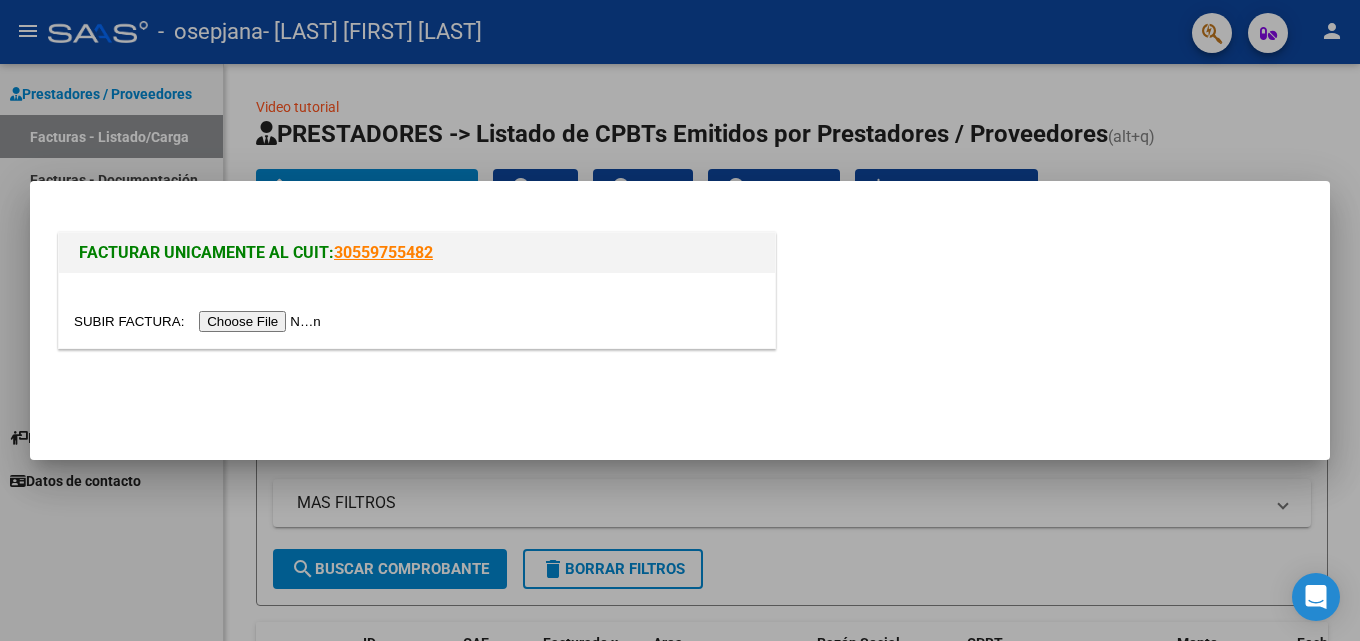 click at bounding box center [200, 321] 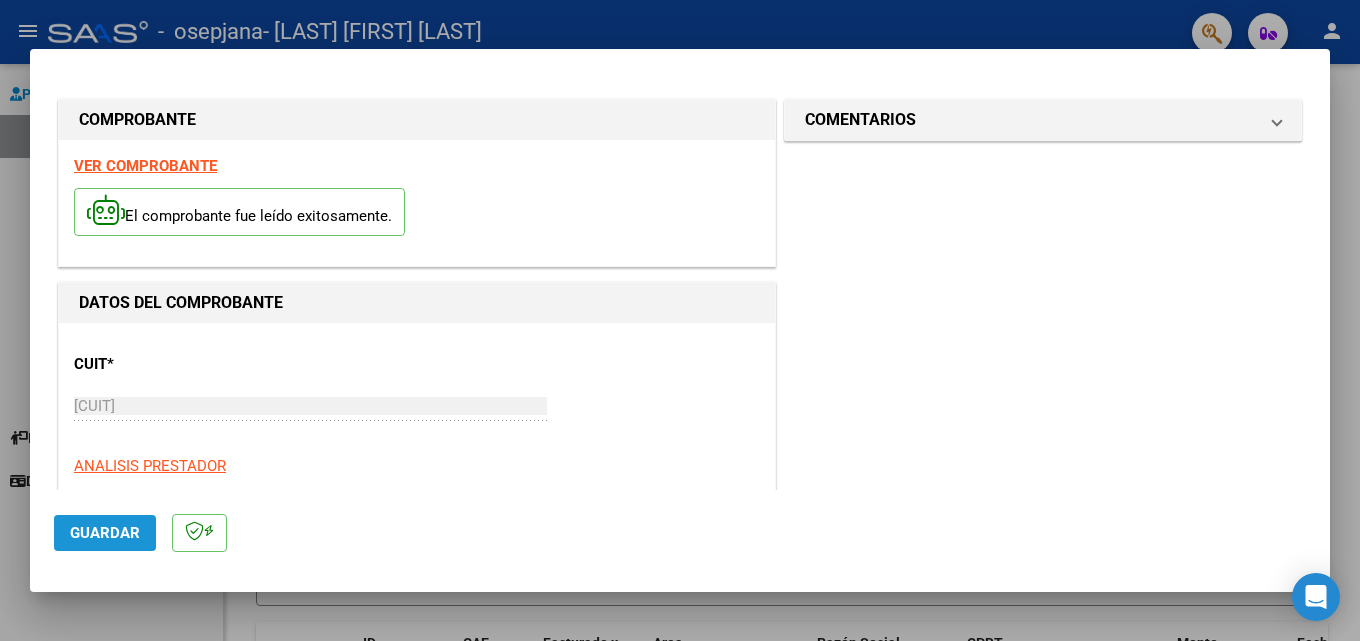 click on "Guardar" 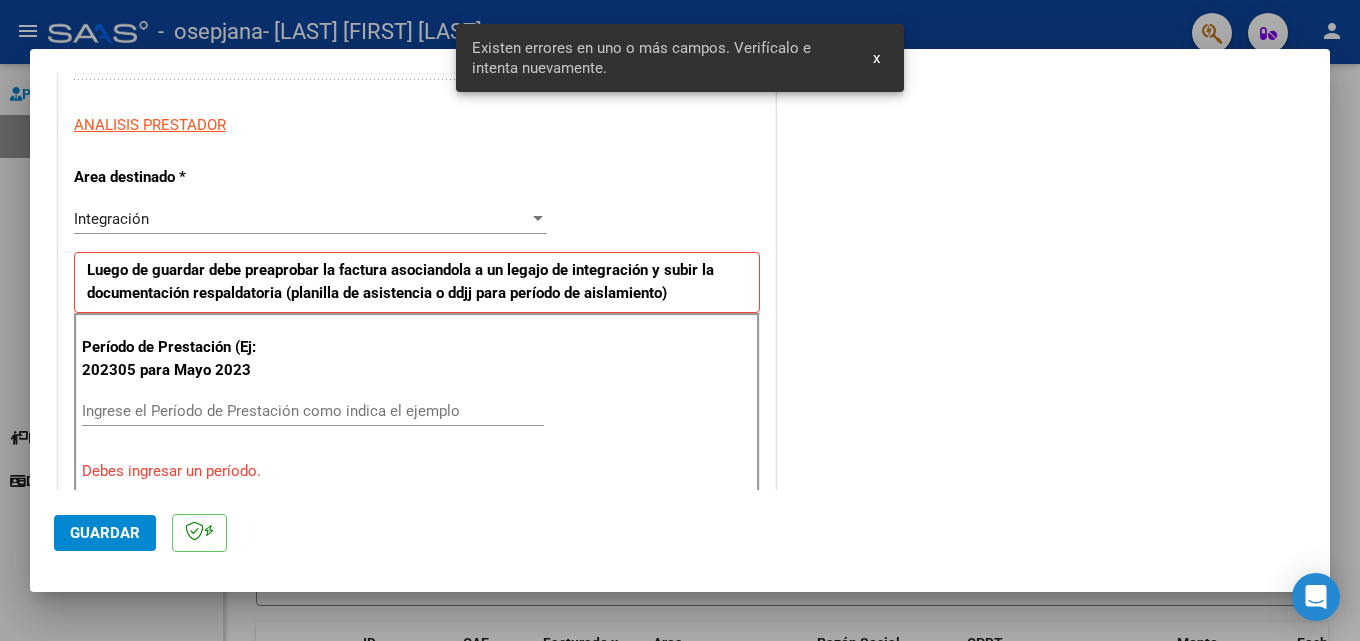 scroll, scrollTop: 451, scrollLeft: 0, axis: vertical 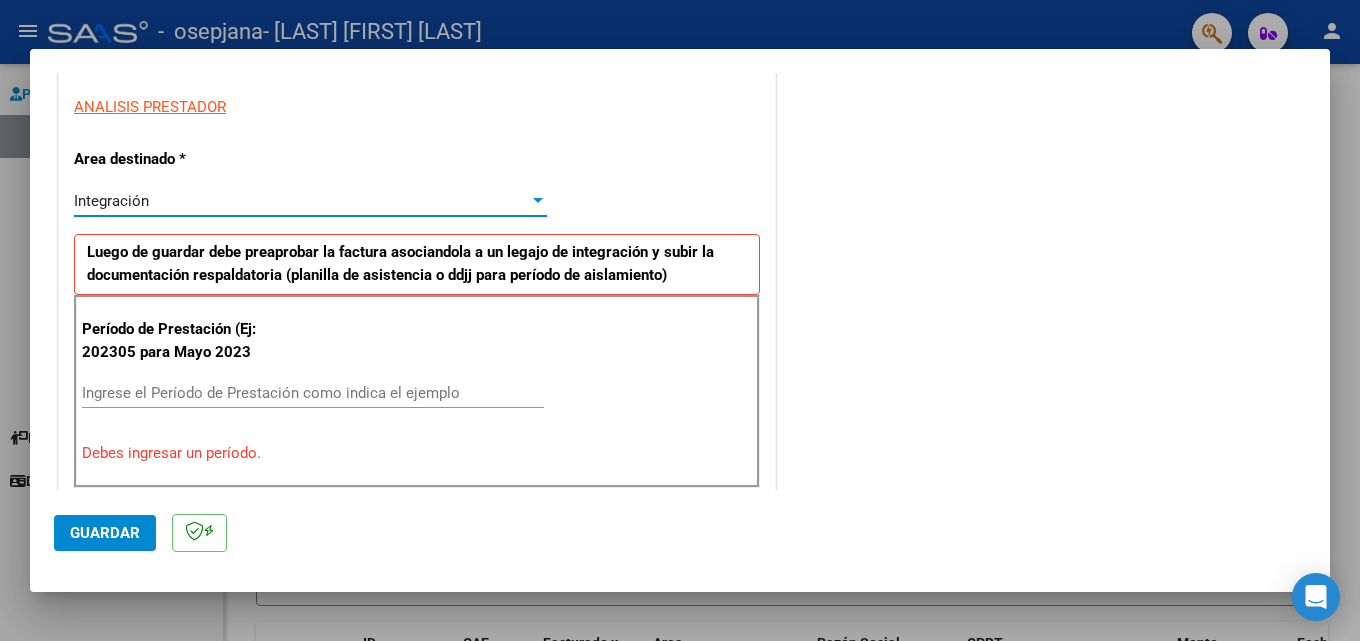 click at bounding box center (538, 200) 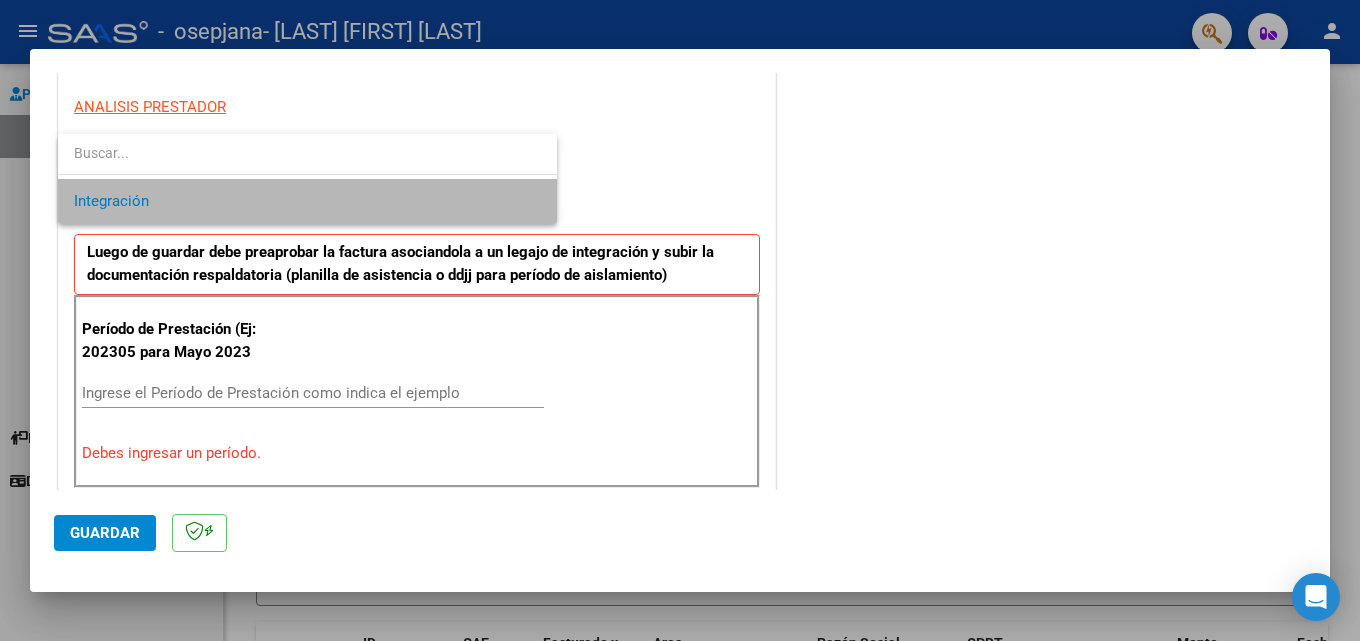 click on "Integración" at bounding box center (307, 201) 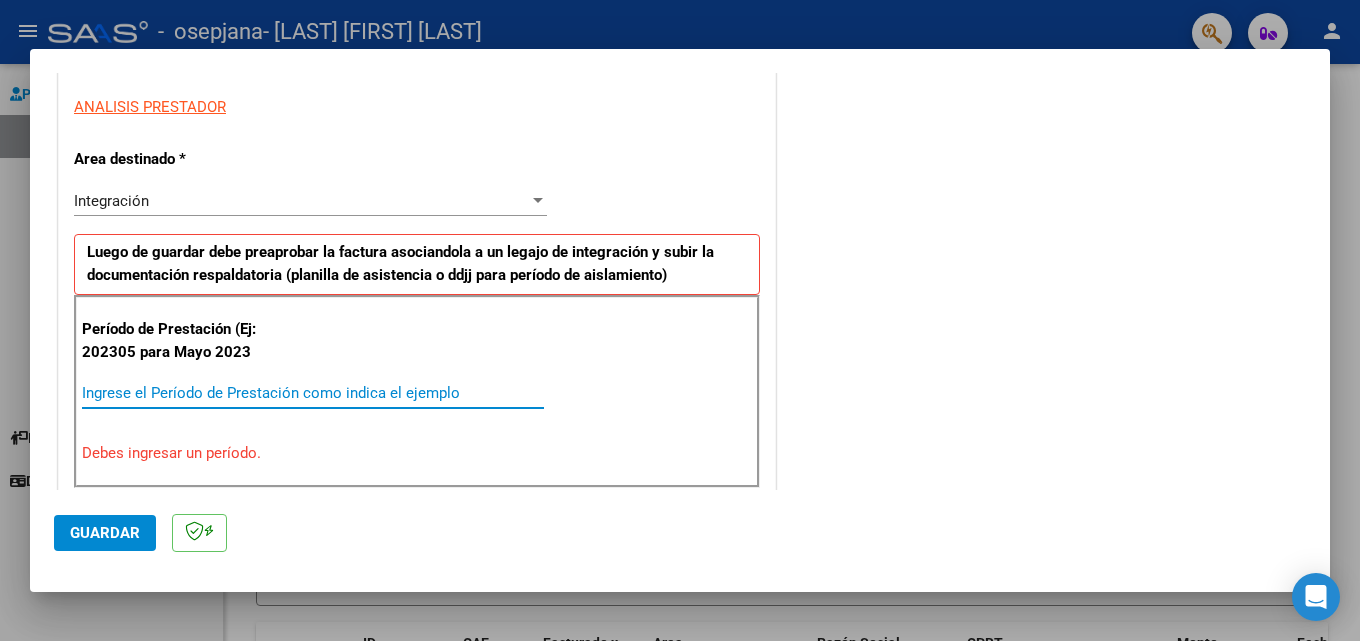 click on "Ingrese el Período de Prestación como indica el ejemplo" at bounding box center (313, 393) 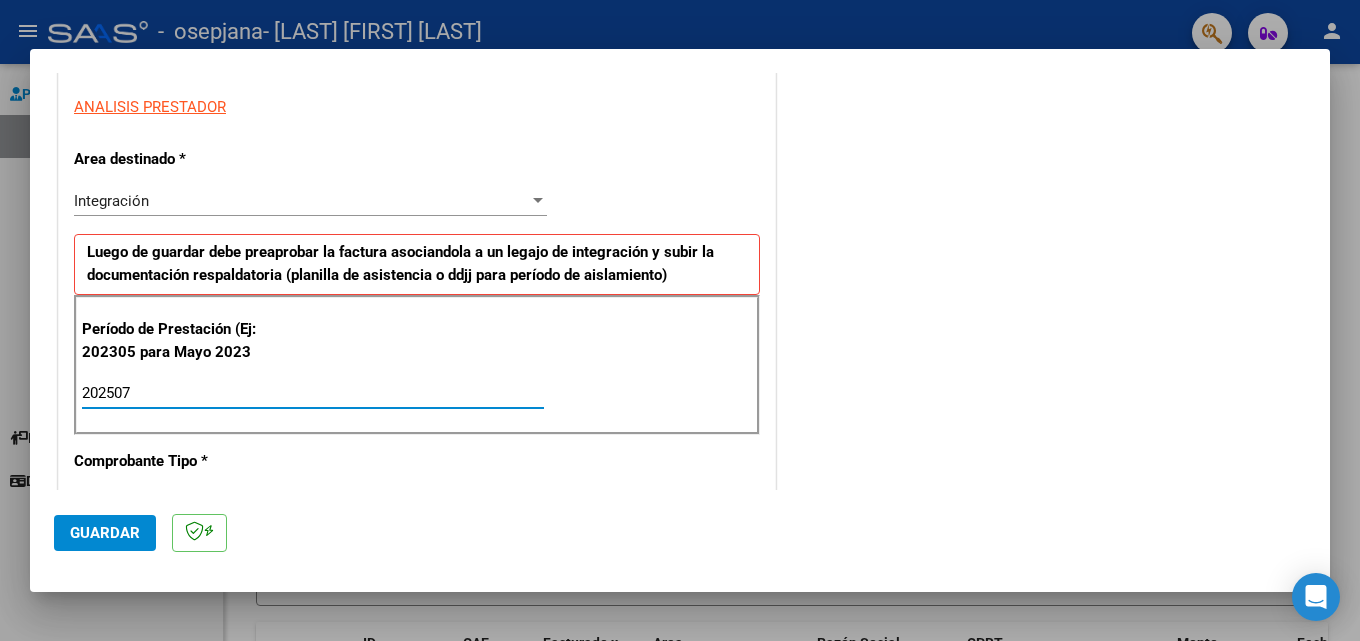 type on "202507" 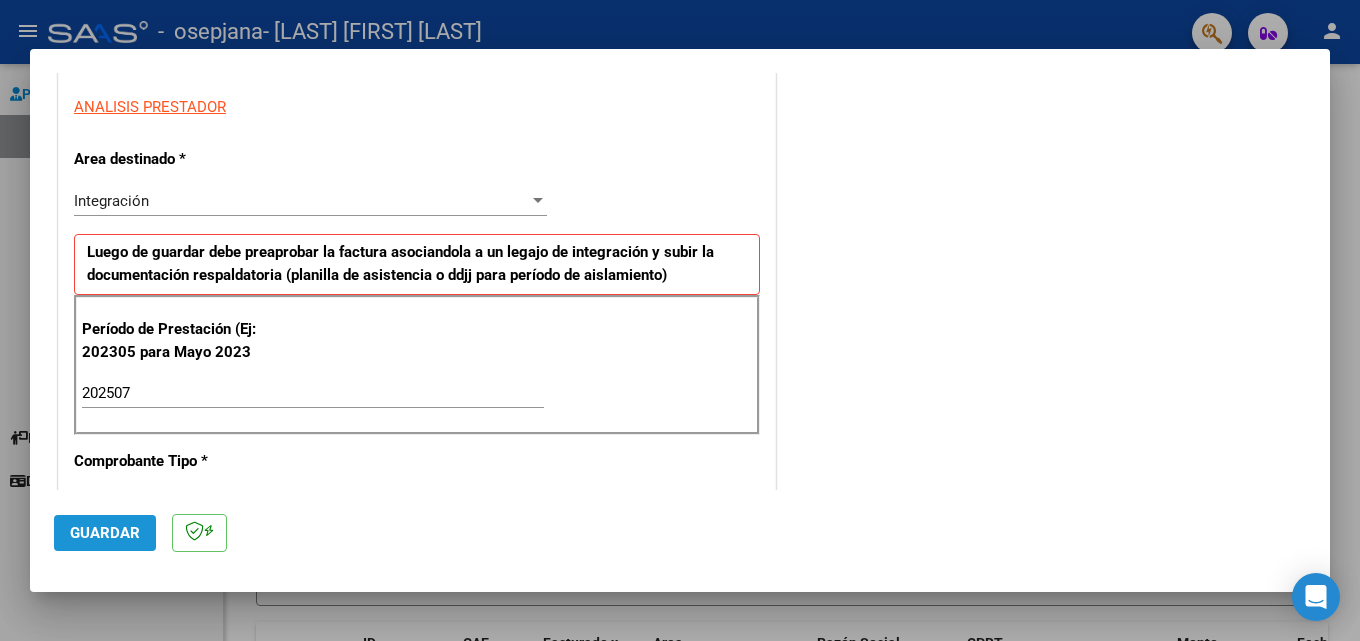 click on "Guardar" 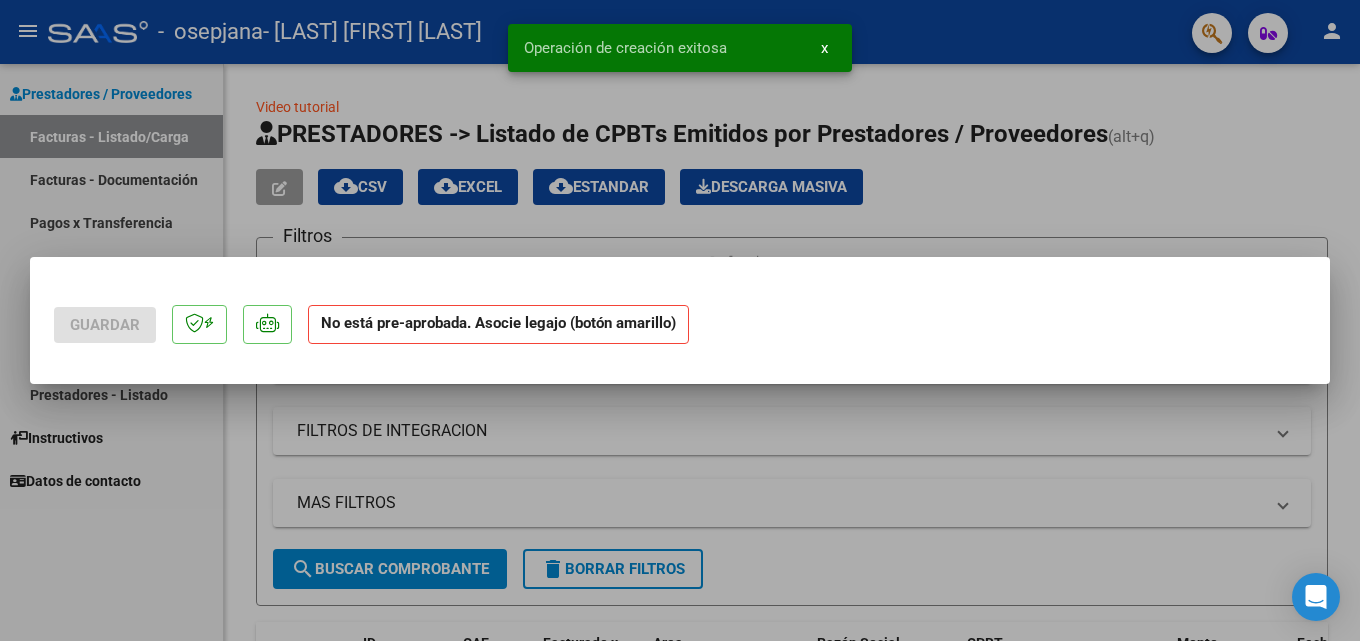 scroll, scrollTop: 0, scrollLeft: 0, axis: both 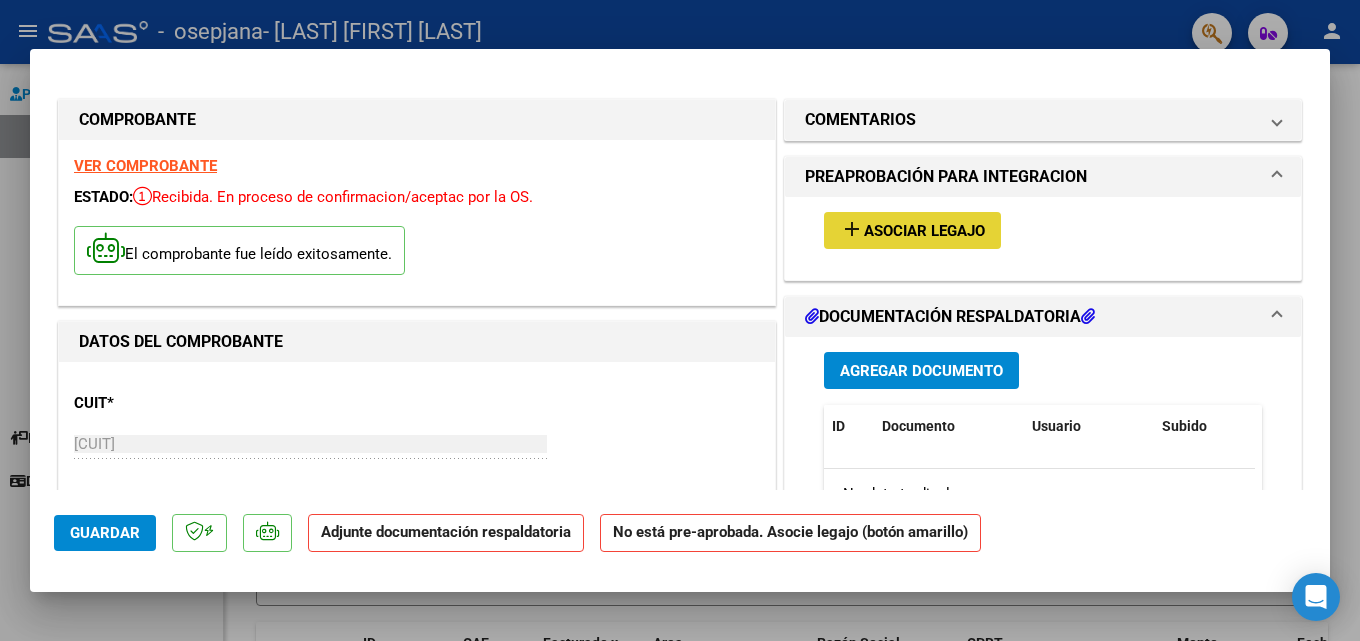 click on "Asociar Legajo" at bounding box center [924, 231] 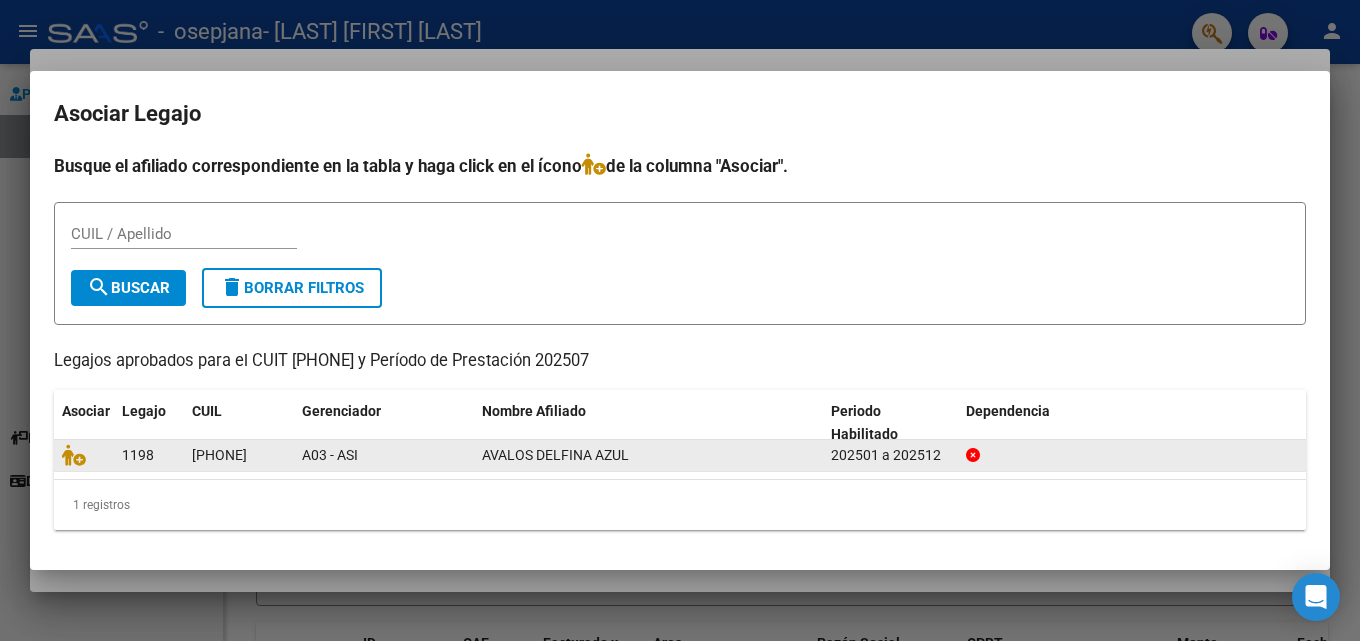 click on "AVALOS DELFINA AZUL" 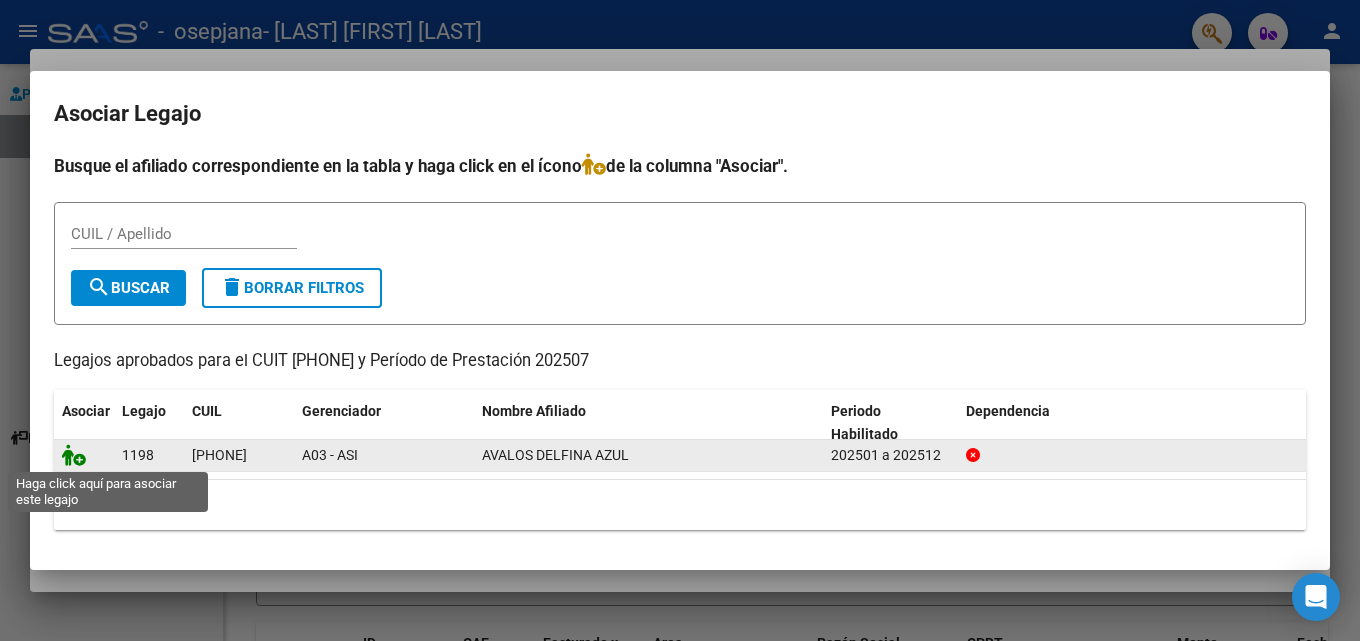 click 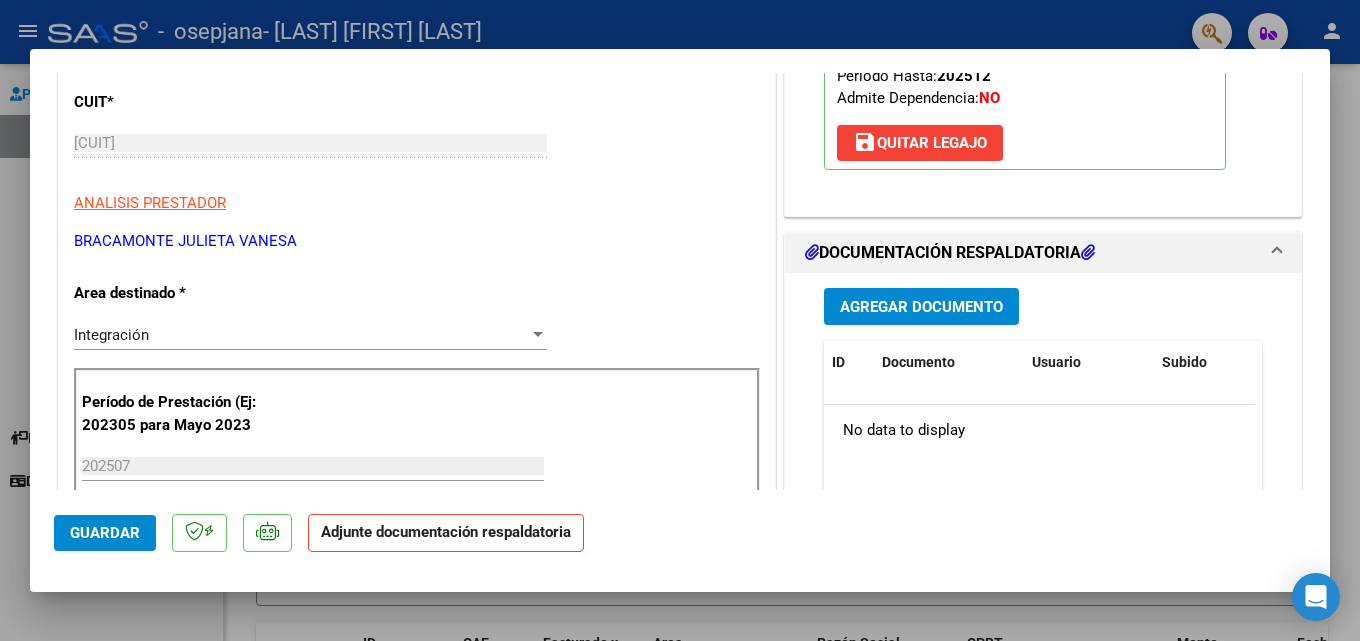 scroll, scrollTop: 282, scrollLeft: 0, axis: vertical 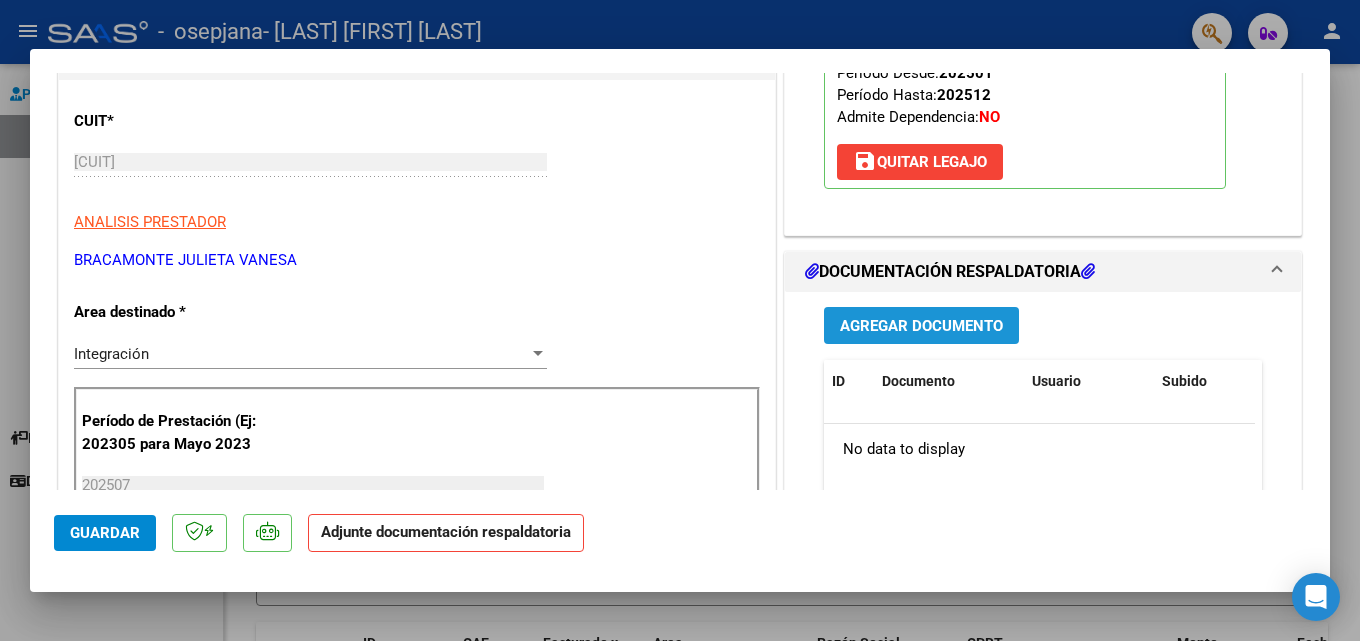 click on "Agregar Documento" at bounding box center [921, 326] 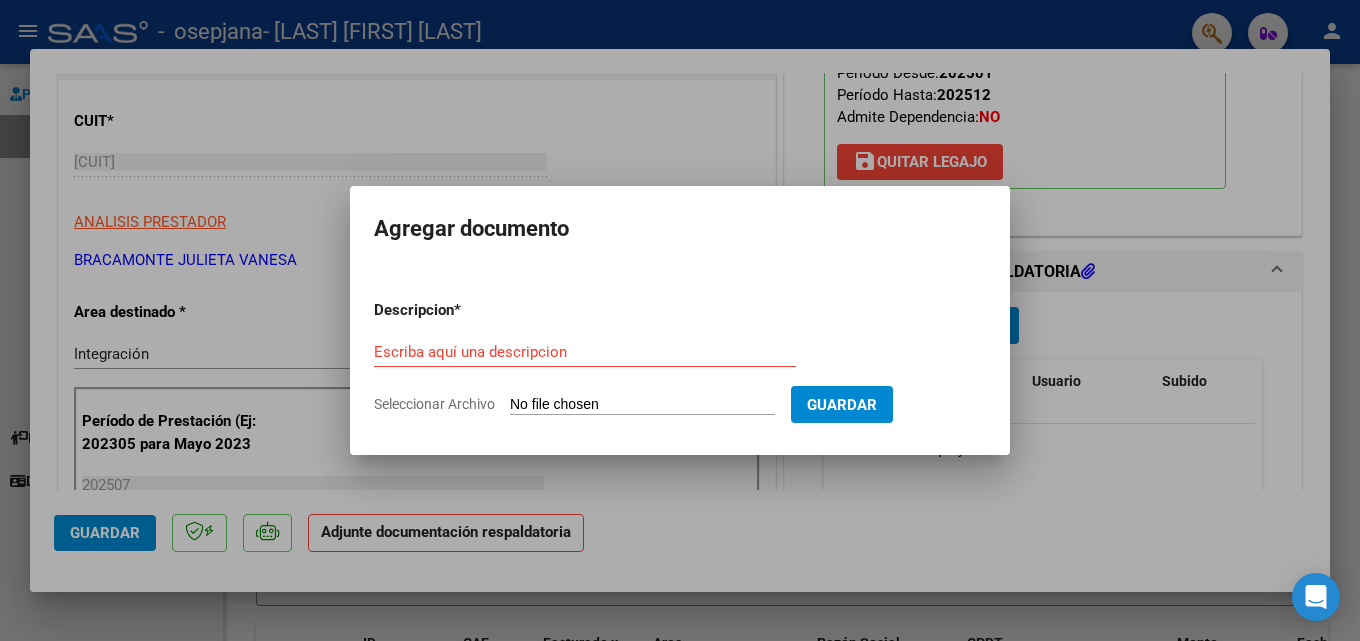 click on "Escriba aquí una descripcion" at bounding box center (585, 352) 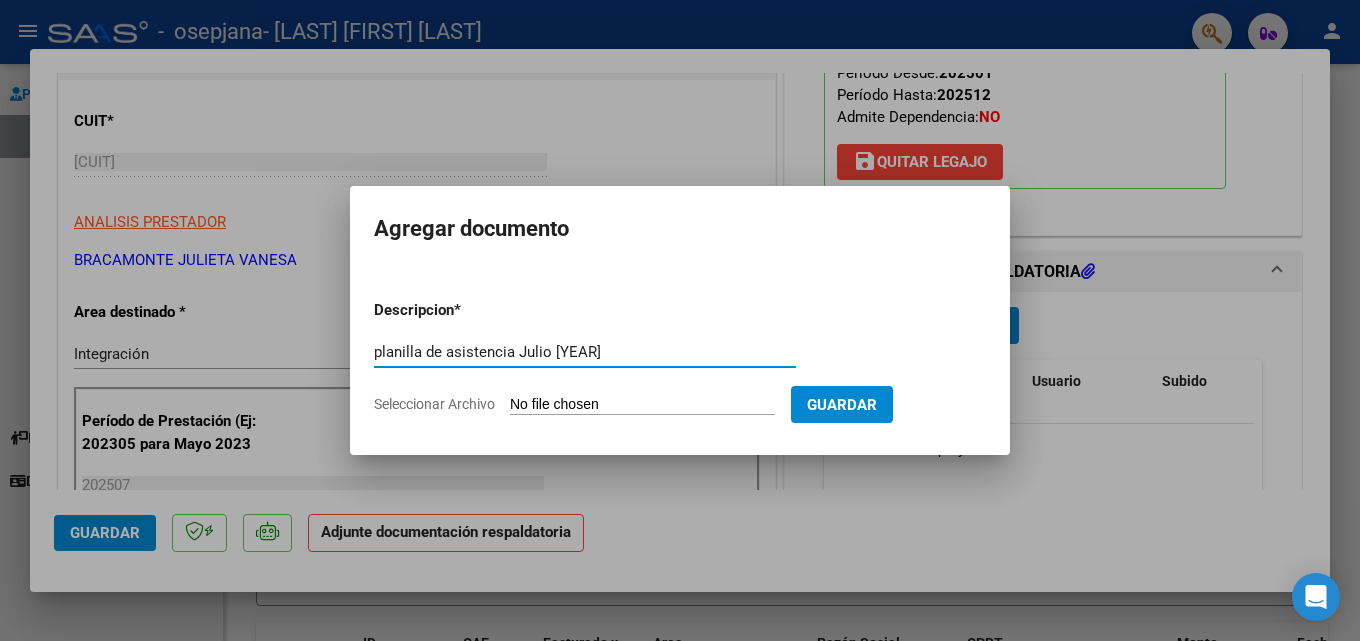 type on "planilla de asistencia Julio [YEAR]" 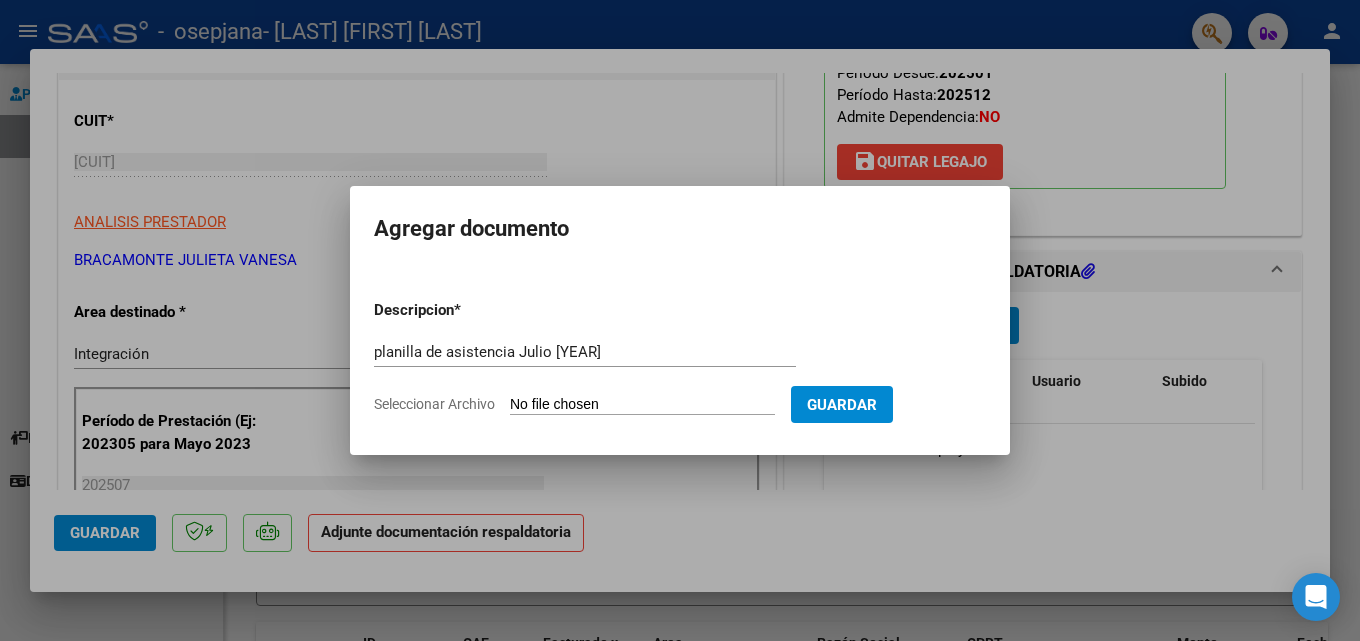click on "Seleccionar Archivo" at bounding box center (642, 405) 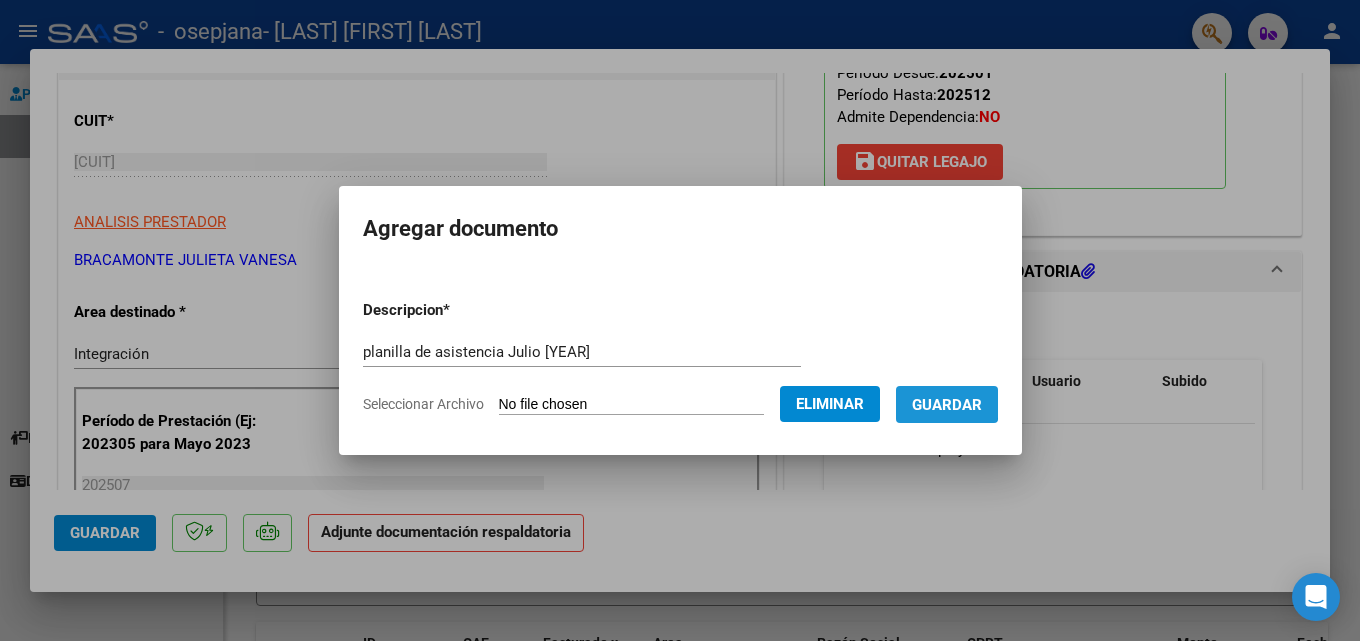 click on "Guardar" at bounding box center (947, 405) 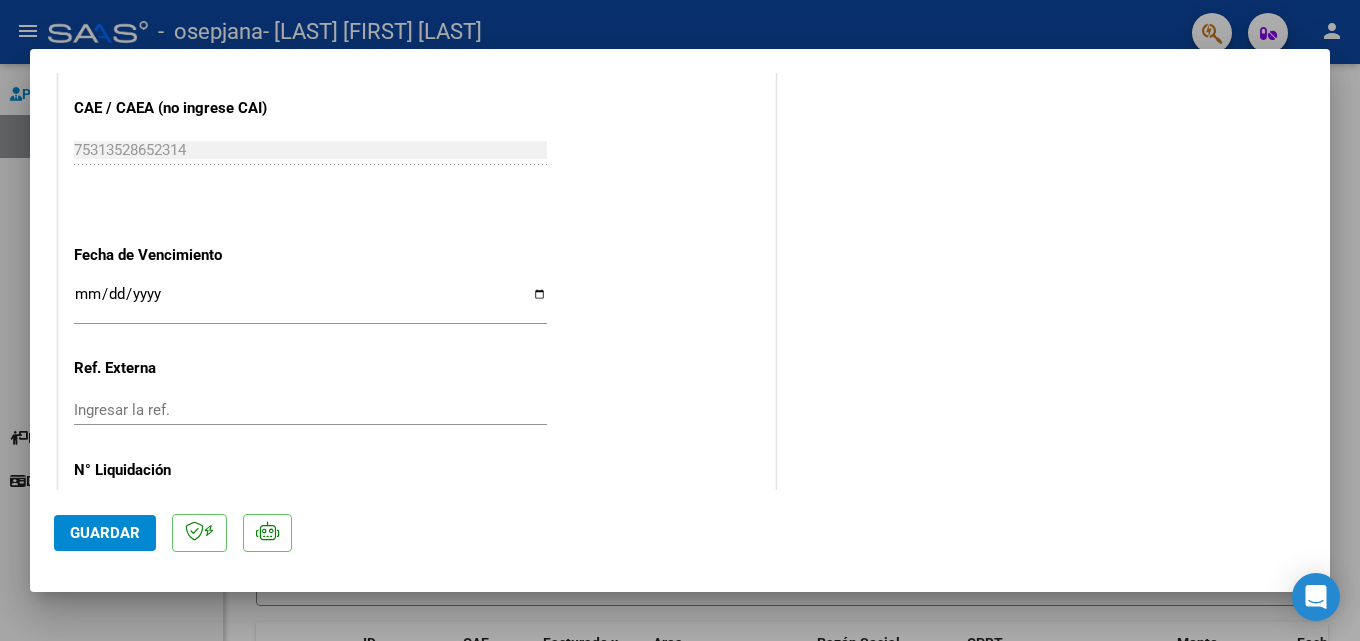 scroll, scrollTop: 1302, scrollLeft: 0, axis: vertical 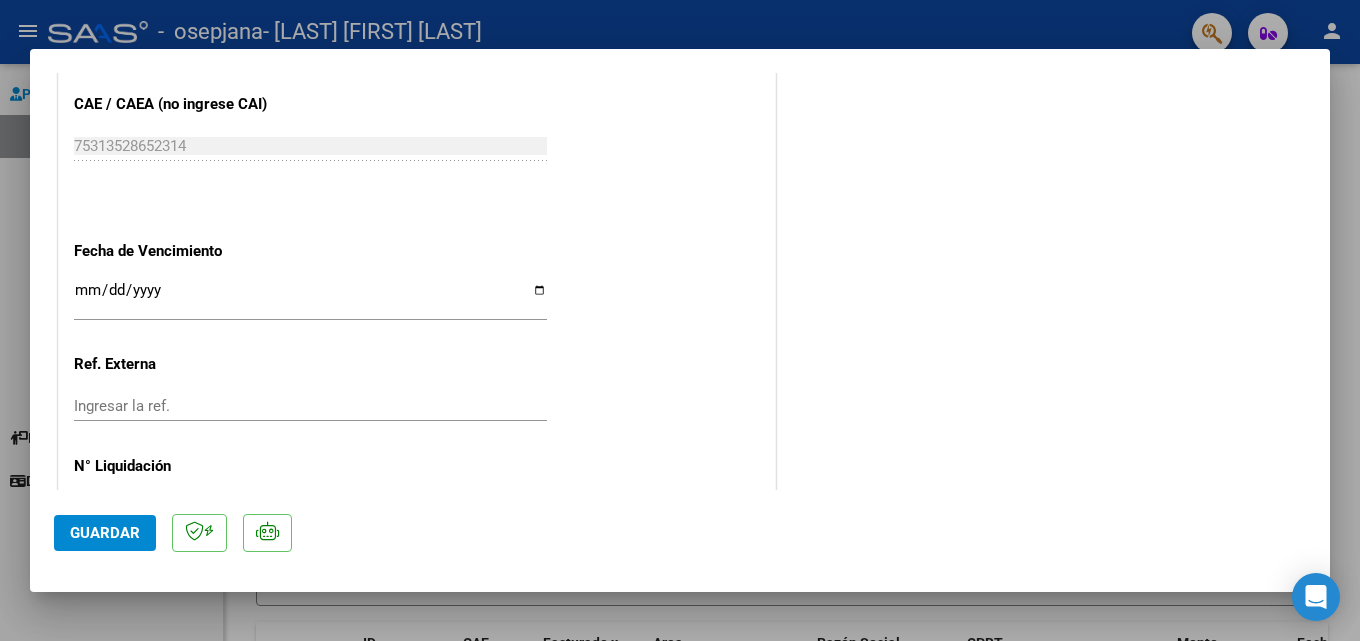 click on "CUIT  *   [CUIT] Ingresar CUIT  ANALISIS PRESTADOR  BRACAMONTE JULIETA VANESA  ARCA Padrón  Area destinado * Integración Seleccionar Area Período de Prestación (Ej: 202305 para Mayo 2023    202507 Ingrese el Período de Prestación como indica el ejemplo   Una vez que se asoció a un legajo aprobado no se puede cambiar el período de prestación.   Comprobante Tipo * Factura C Seleccionar Tipo Punto de Venta  *   1 Ingresar el Nro.  Número  *   81 Ingresar el Nro.  Monto  *   $ 98.964,88 Ingresar el monto  Fecha del Cpbt.  *   [DATE] Ingresar la fecha  CAE / CAEA (no ingrese CAI)    [CAE] Ingresar el CAE o CAEA (no ingrese CAI)  Fecha de Vencimiento    Ingresar la fecha  Ref. Externa    Ingresar la ref.  N° Liquidación    Ingresar el N° Liquidación" at bounding box center [417, -192] 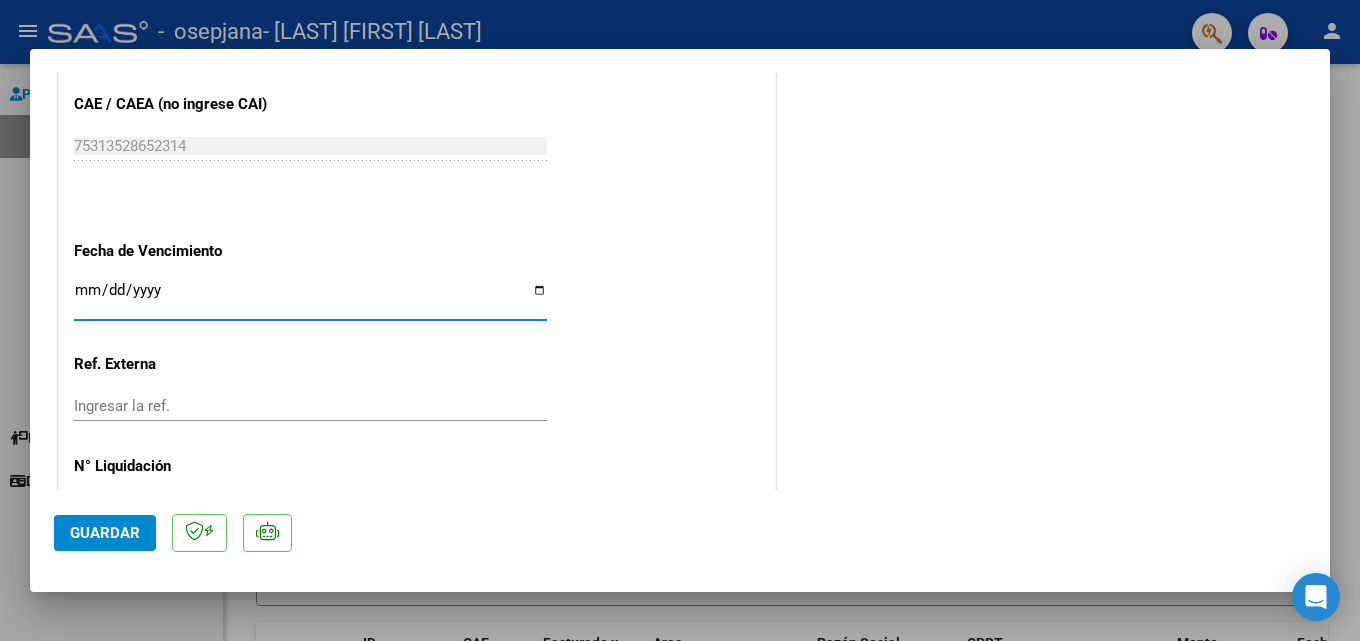 click on "Ingresar la fecha" at bounding box center (310, 298) 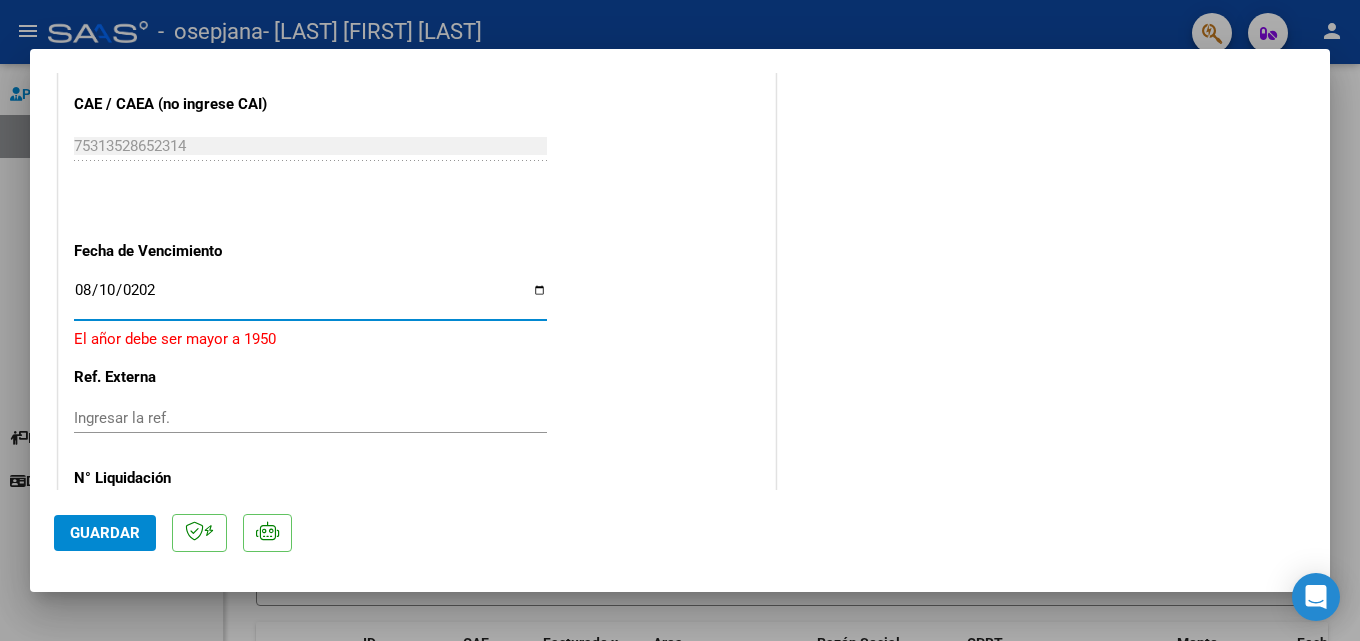 type on "2025-08-10" 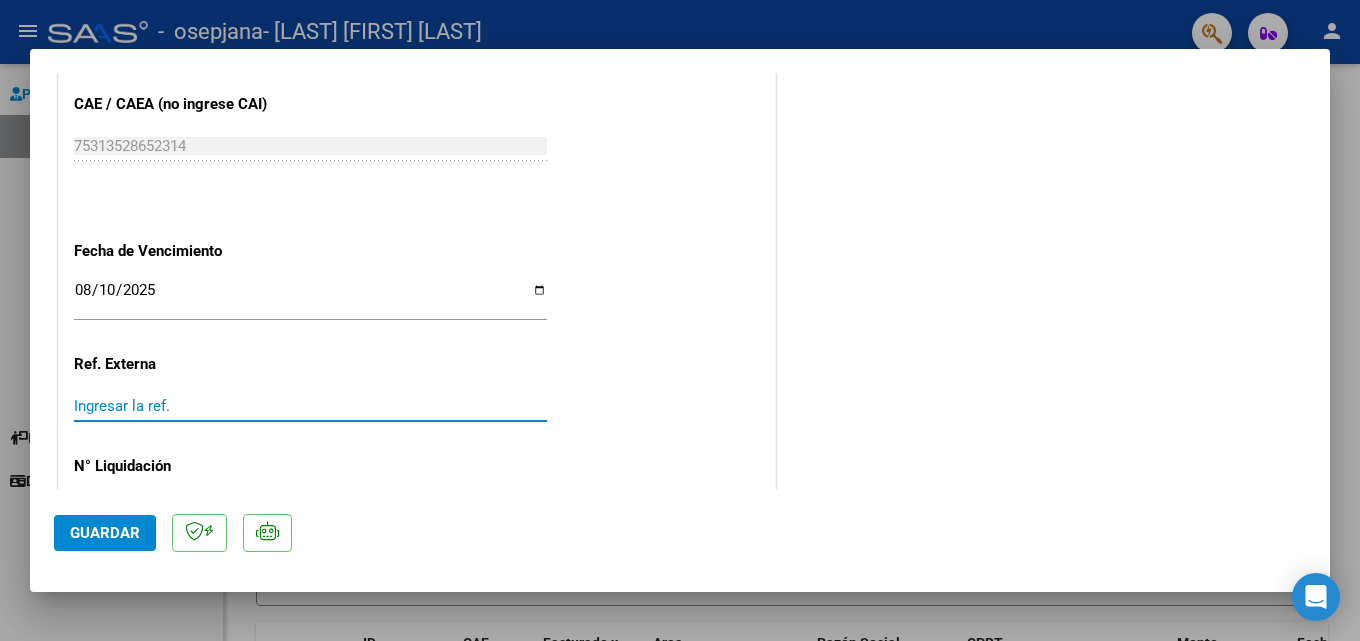click on "Ingresar la ref." at bounding box center (310, 406) 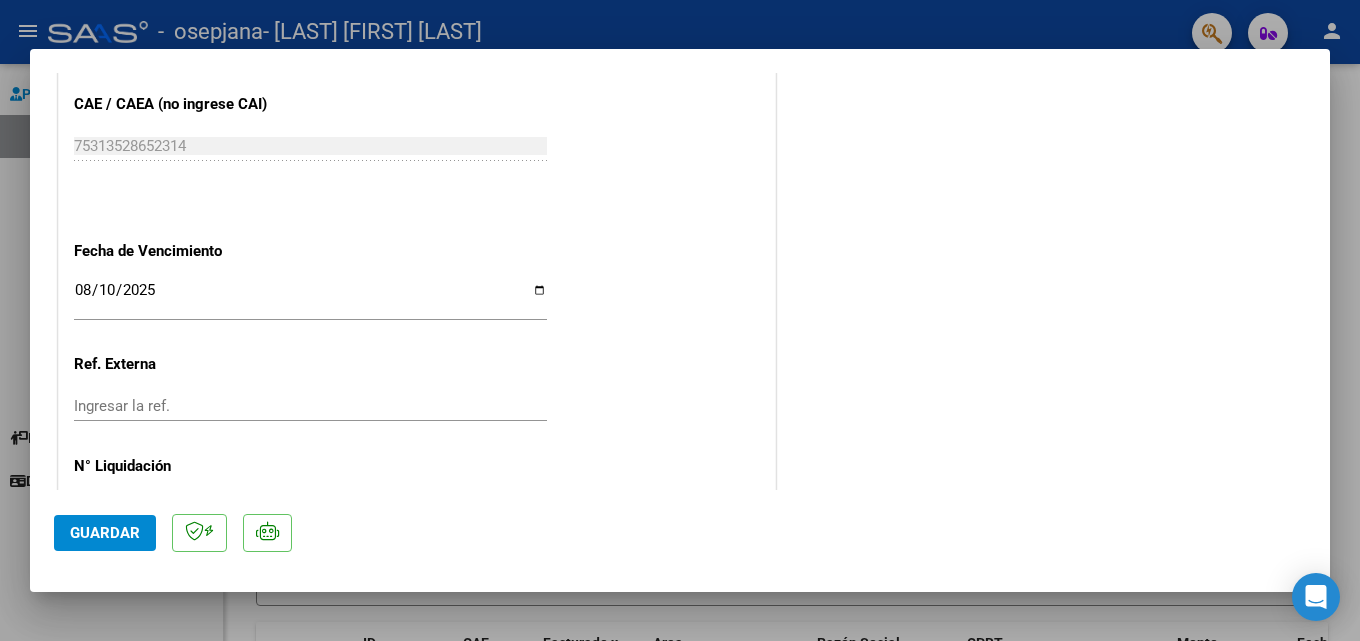 click on "Guardar" 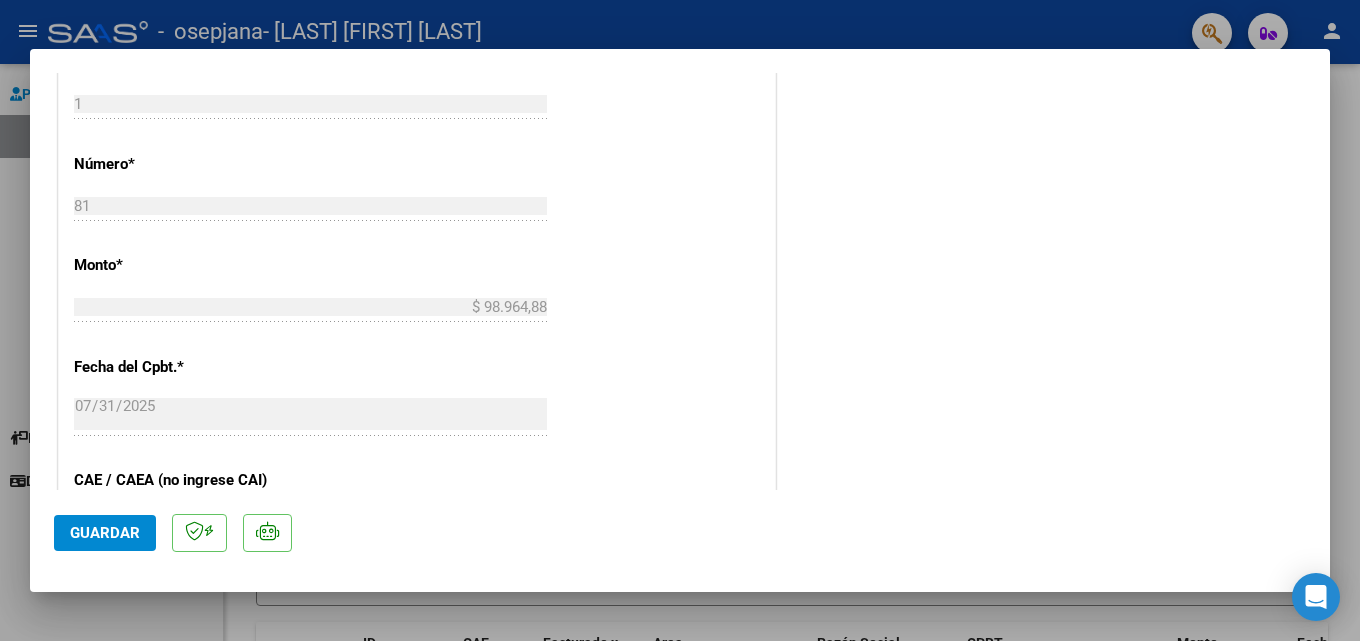 scroll, scrollTop: 1373, scrollLeft: 0, axis: vertical 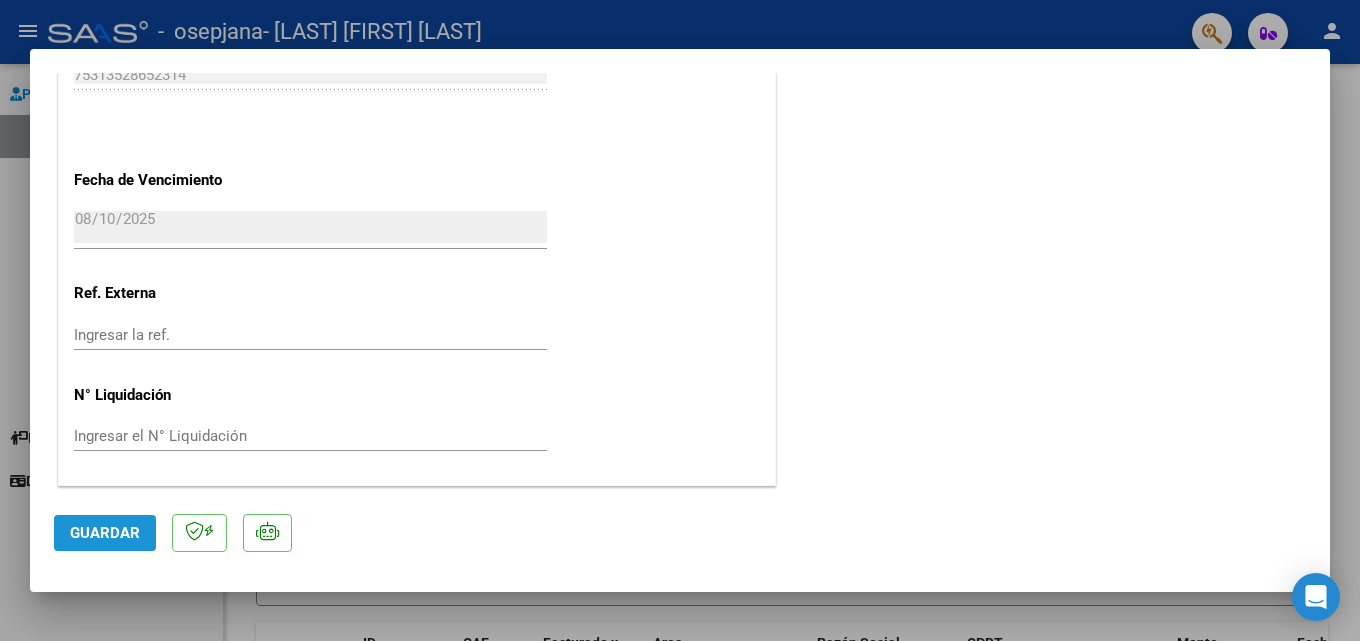 click on "Guardar" 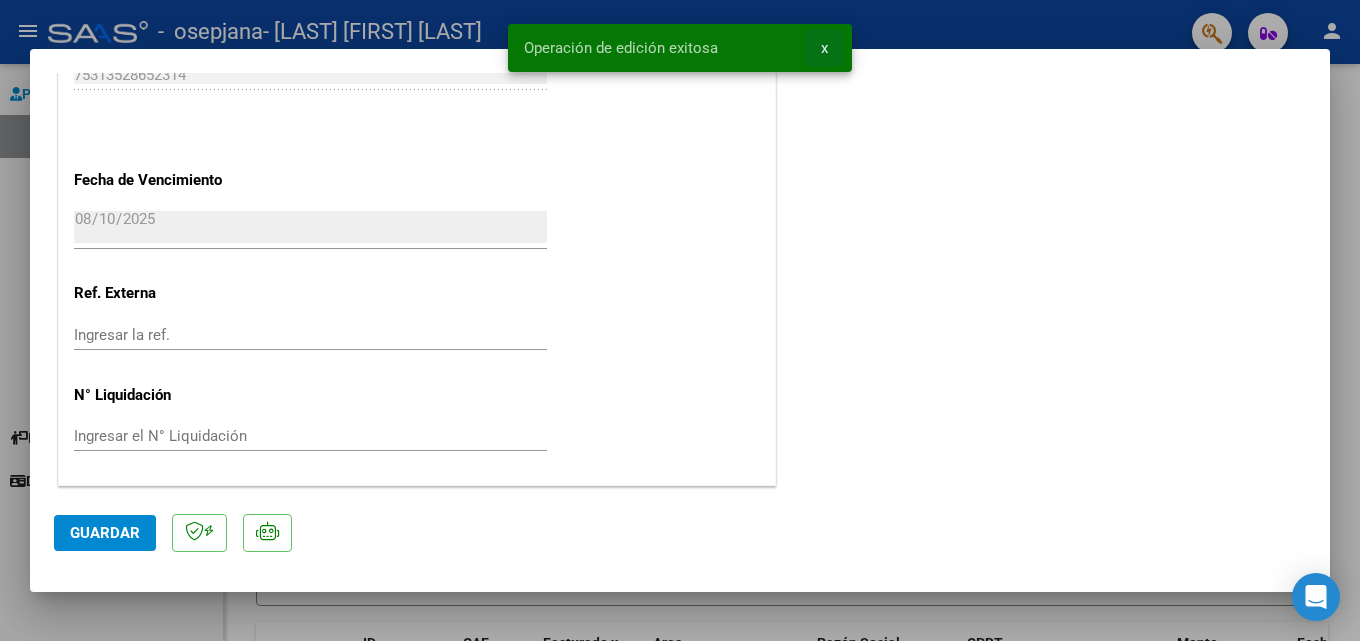 click on "x" at bounding box center [824, 48] 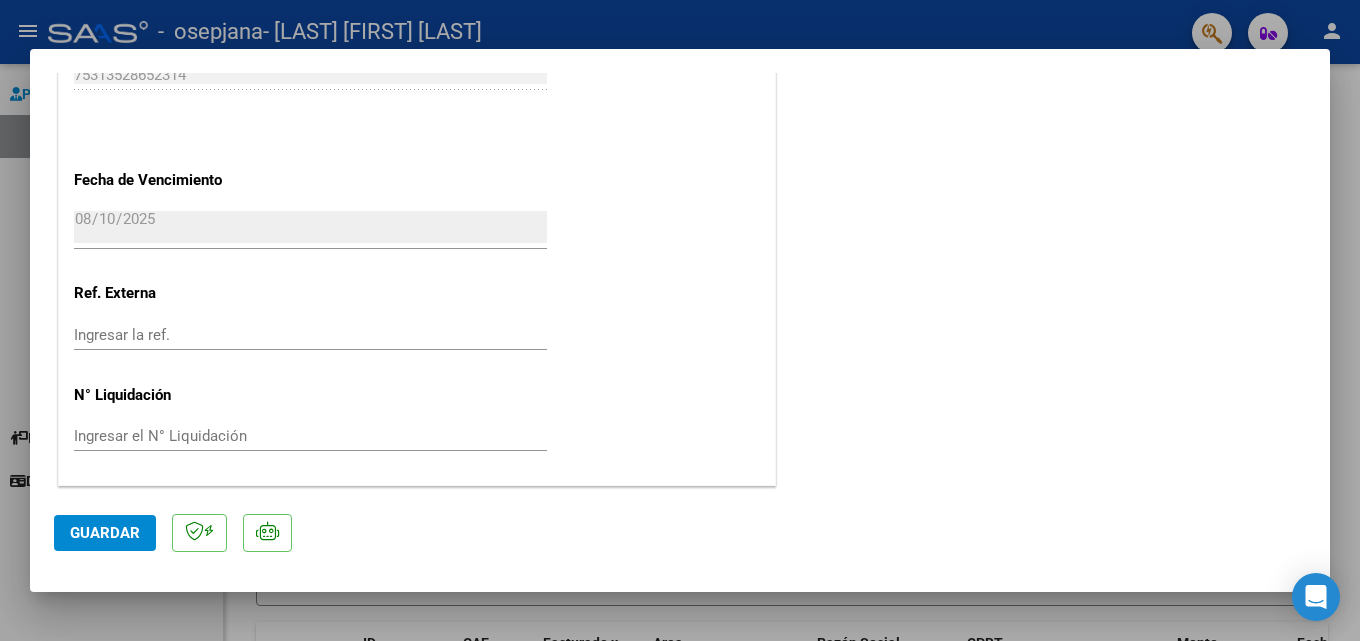 click at bounding box center [680, 320] 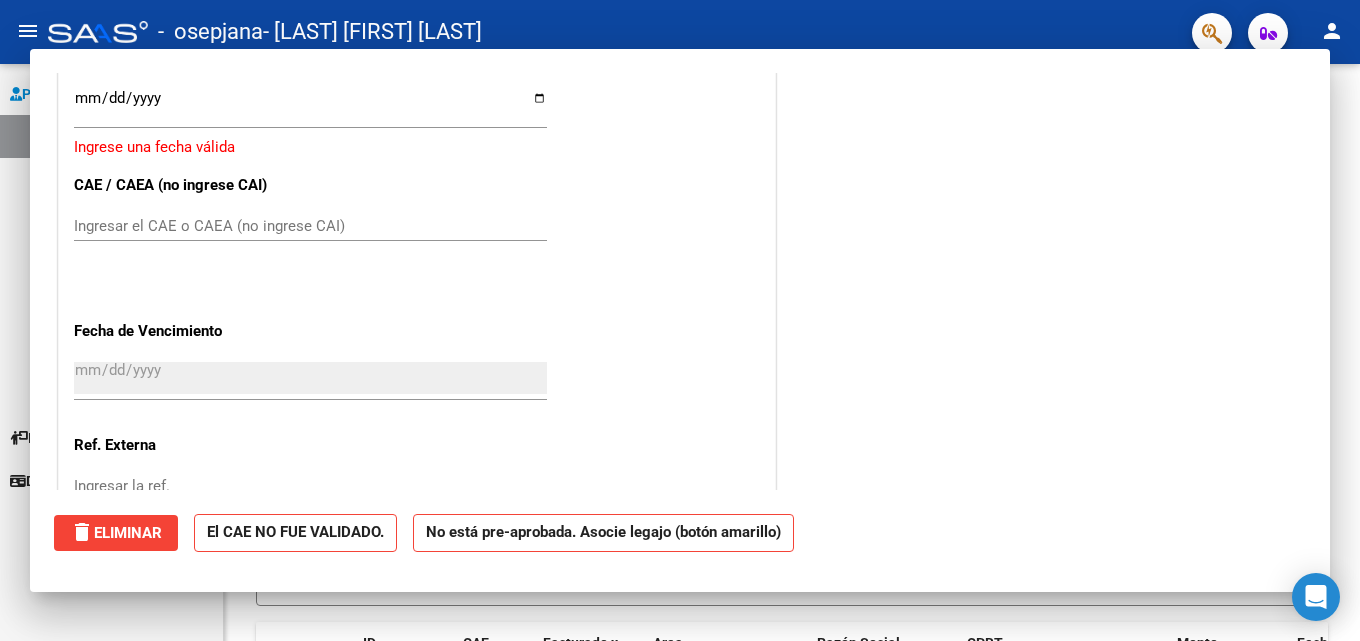 scroll, scrollTop: 1525, scrollLeft: 0, axis: vertical 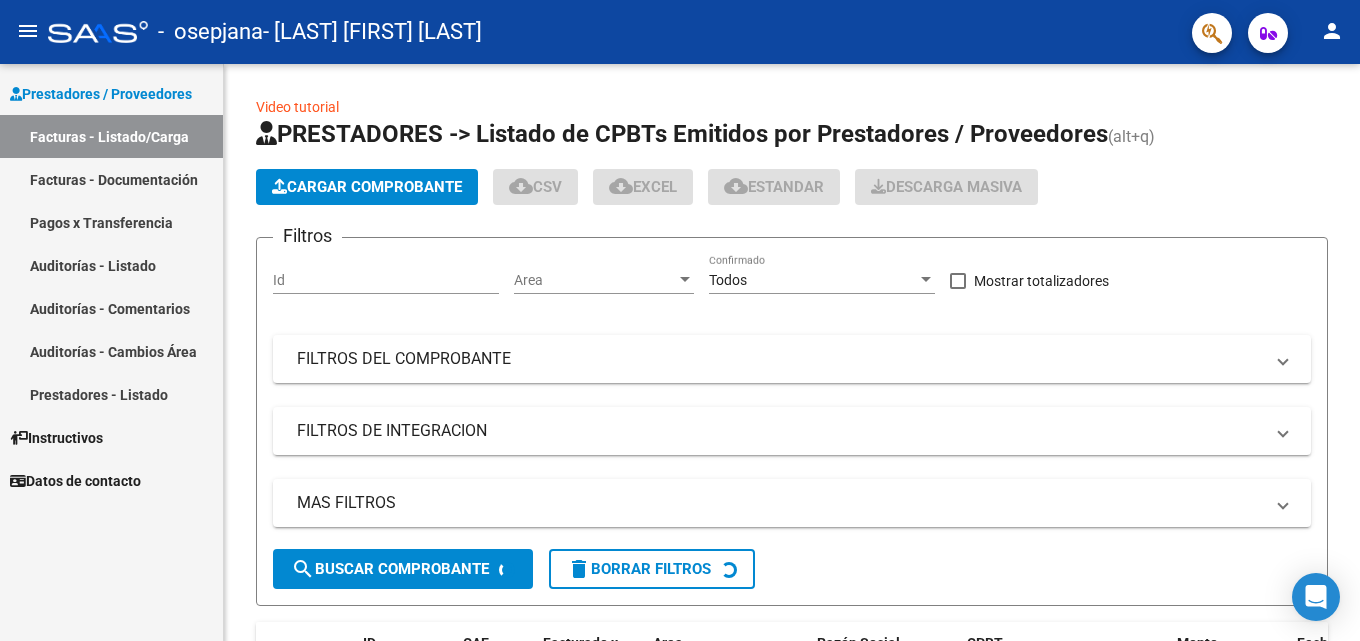 click on "Video tutorial   PRESTADORES -> Listado de CPBTs Emitidos por Prestadores / Proveedores (alt+q)   Cargar Comprobante
cloud_download  CSV  cloud_download  EXCEL  cloud_download  Estandar   Descarga Masiva
Filtros Id Area Area Todos Confirmado   Mostrar totalizadores   FILTROS DEL COMPROBANTE  Comprobante Tipo Comprobante Tipo Start date – End date Fec. Comprobante Desde / Hasta Días Emisión Desde(cant. días) Días Emisión Hasta(cant. días) CUIT / Razón Social Pto. Venta Nro. Comprobante Código SSS CAE Válido CAE Válido Todos Cargado Módulo Hosp. Todos Tiene facturacion Apócrifa Hospital Refes  FILTROS DE INTEGRACION  Período De Prestación Campos del Archivo de Rendición Devuelto x SSS (dr_envio) Todos Rendido x SSS (dr_envio) Tipo de Registro Tipo de Registro Período Presentación Período Presentación Campos del Legajo Asociado (preaprobación) Afiliado Legajo (cuil/nombre) Todos Solo facturas preaprobadas  MAS FILTROS  Todos Con Doc. Respaldatoria Todos Con Trazabilidad Todos – –" 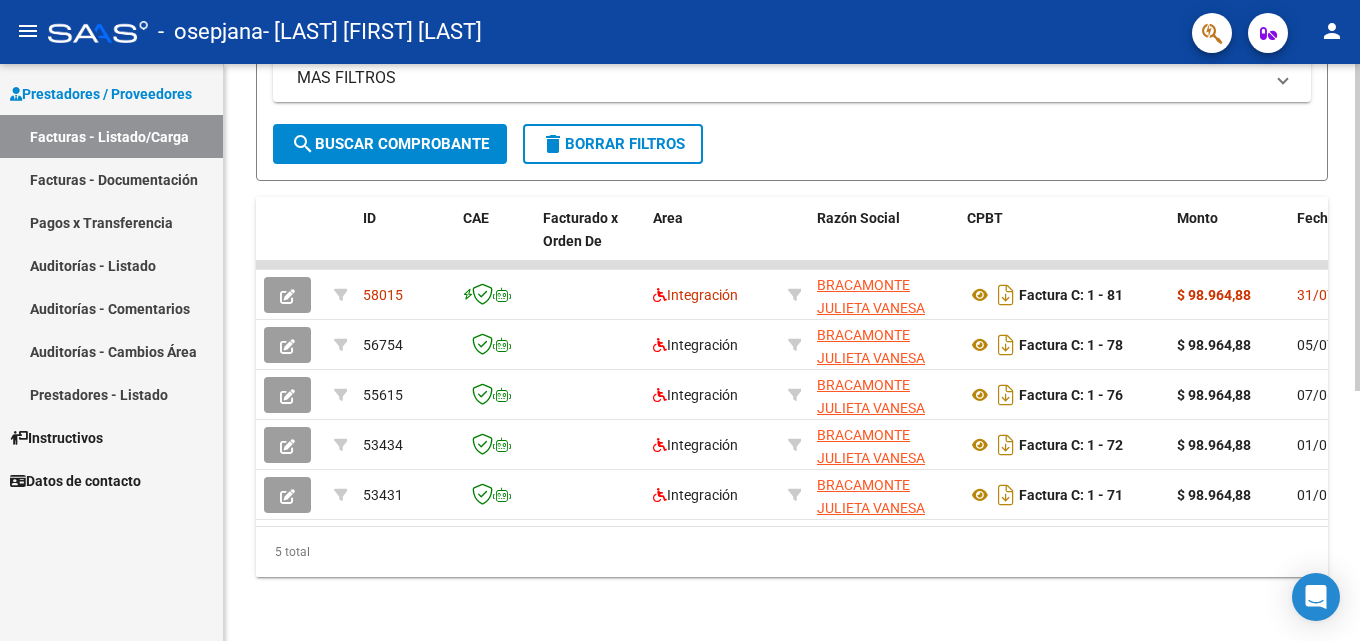 scroll, scrollTop: 429, scrollLeft: 0, axis: vertical 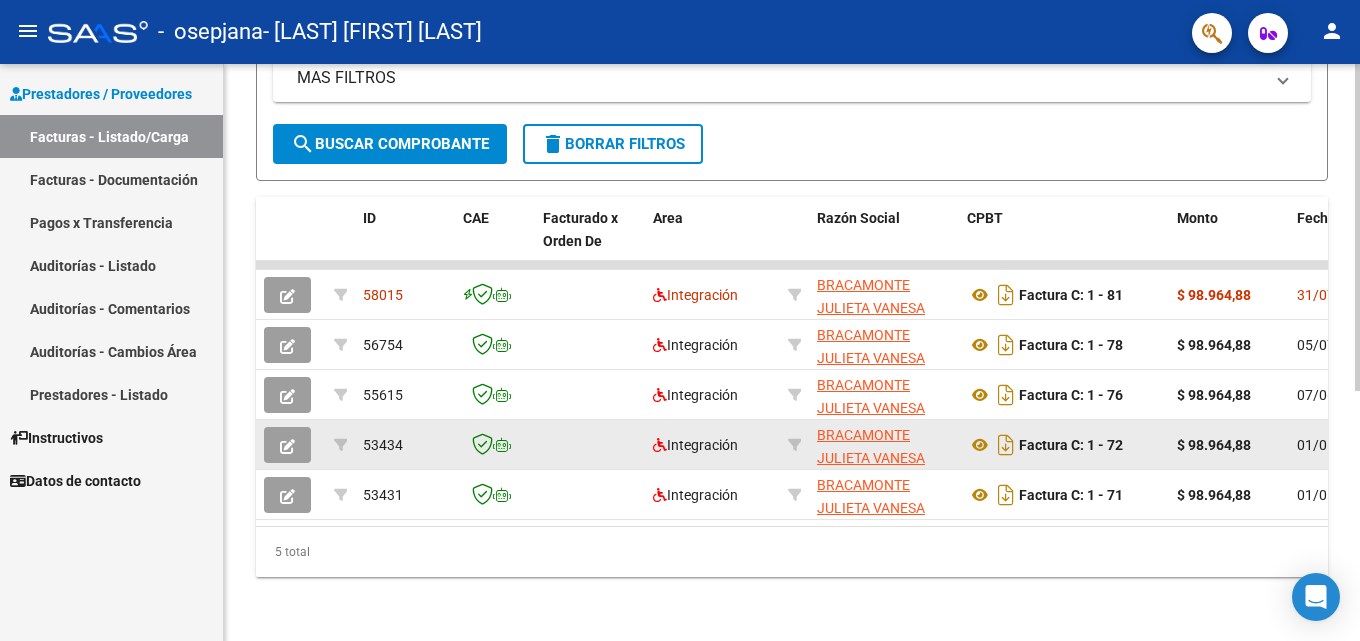 click 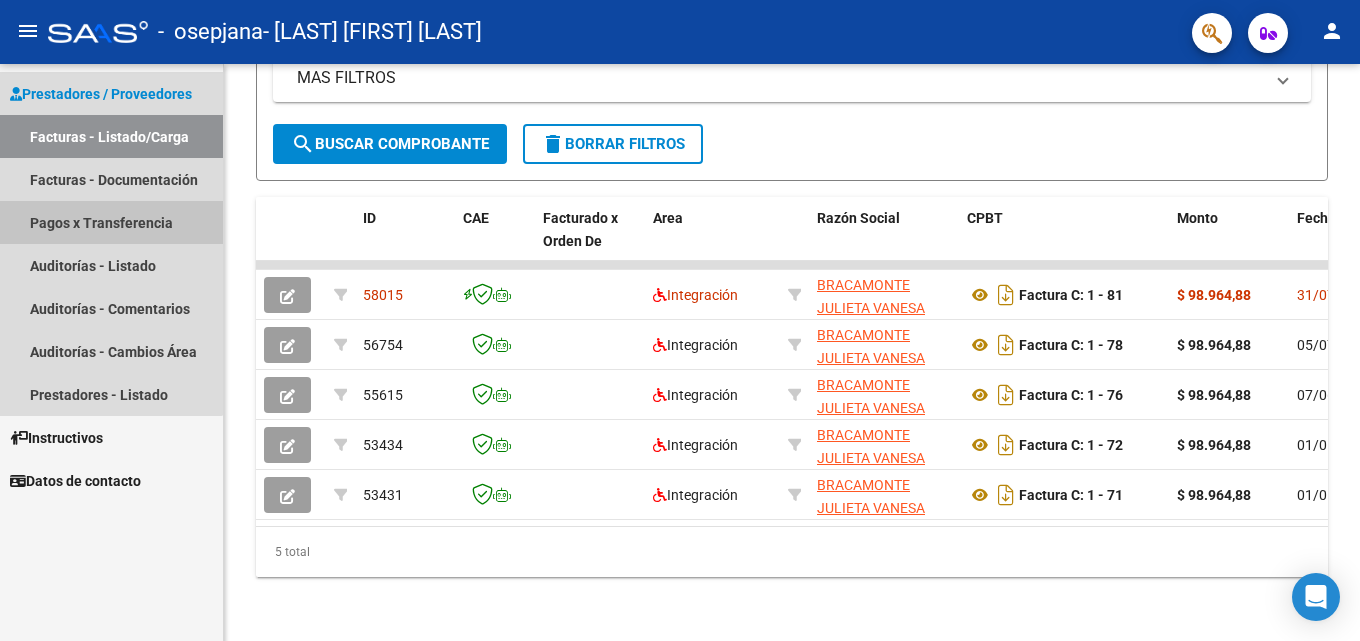 click on "Pagos x Transferencia" at bounding box center (111, 222) 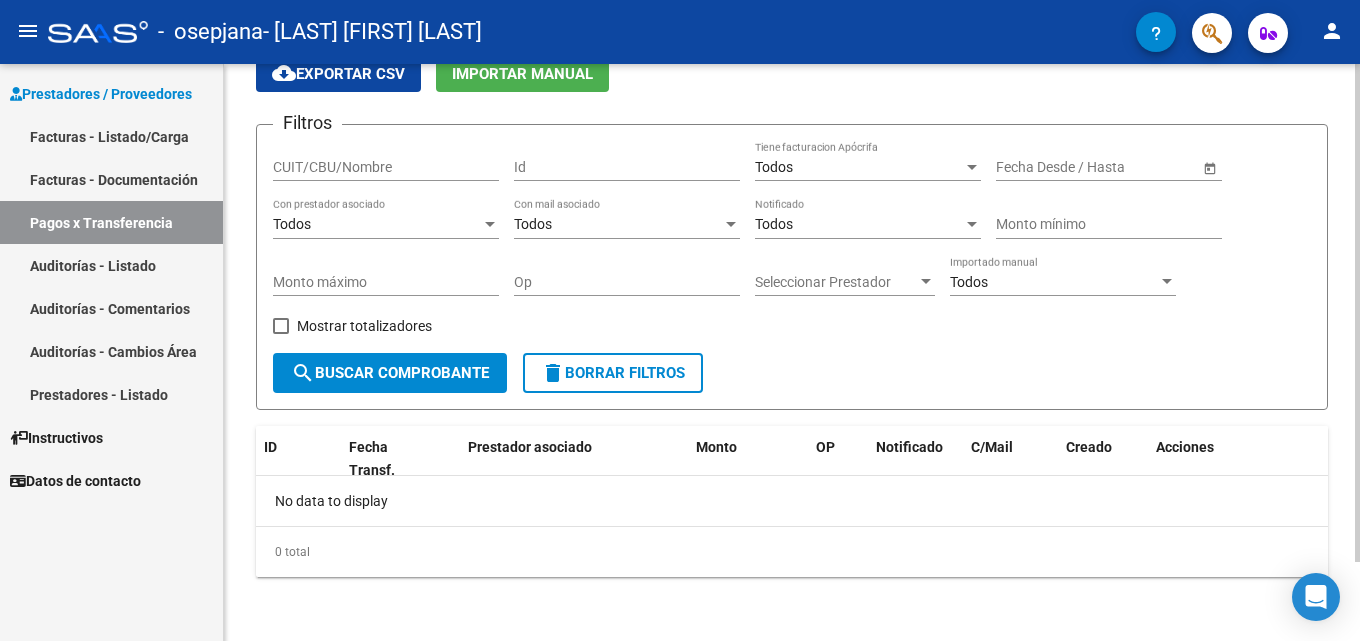 scroll, scrollTop: 0, scrollLeft: 0, axis: both 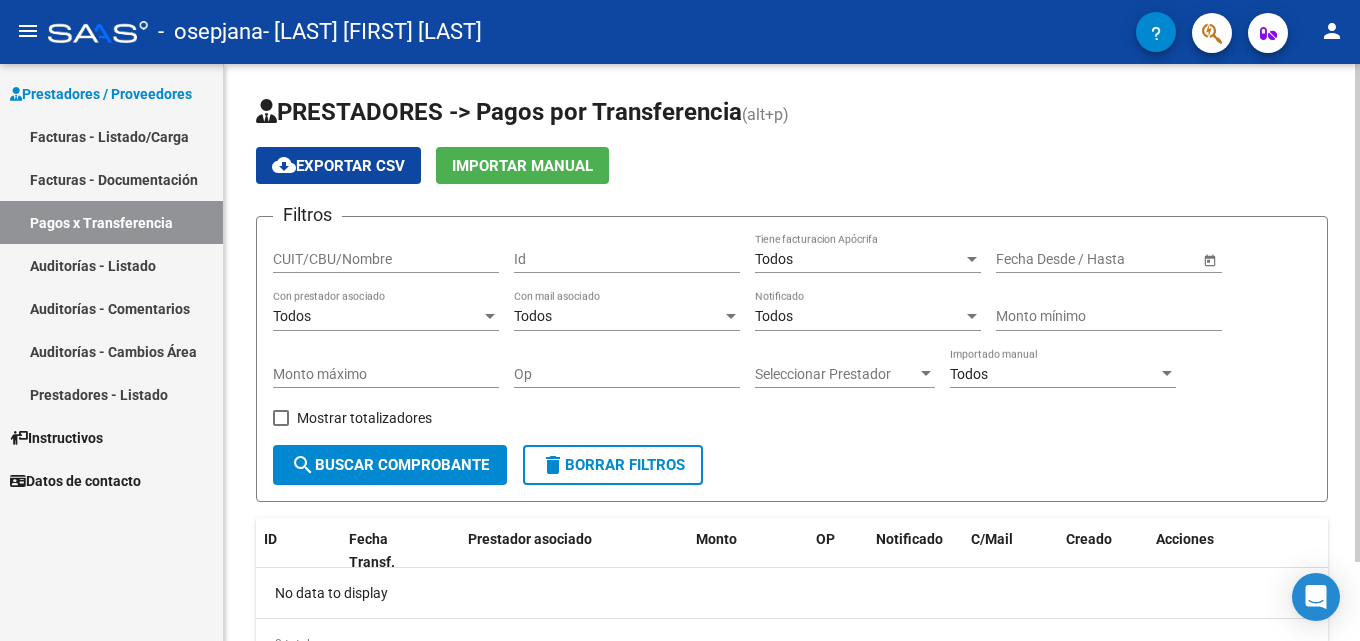click 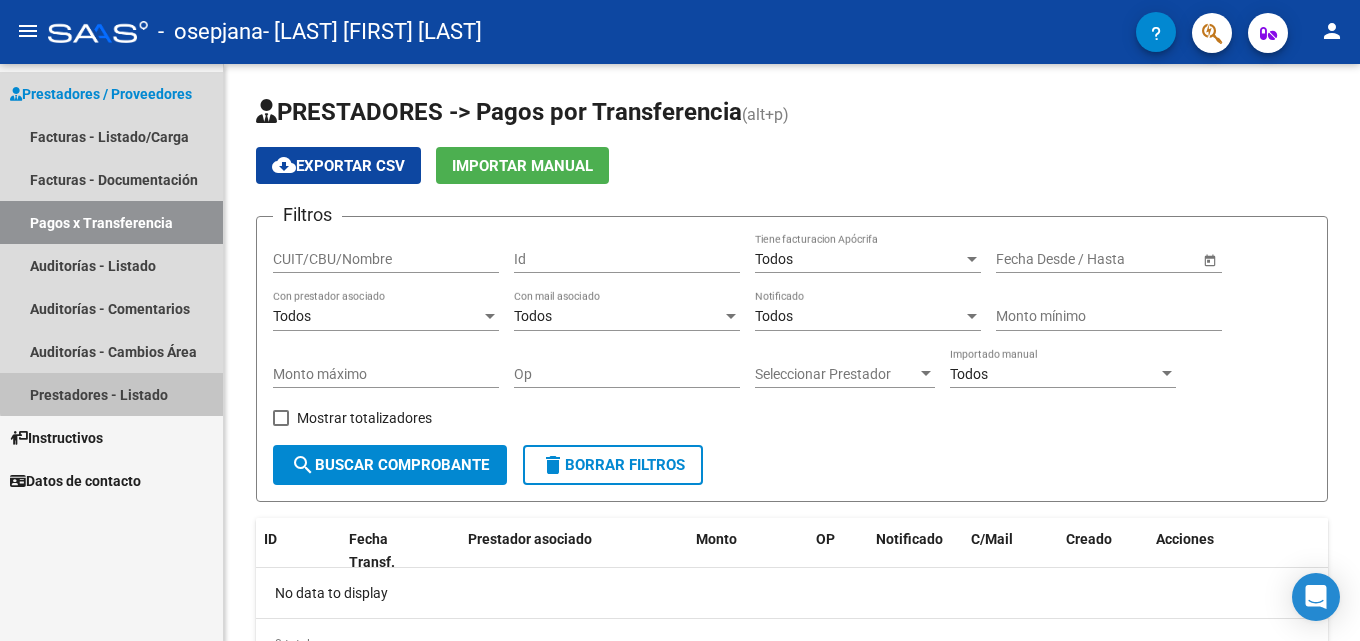 click on "Prestadores - Listado" at bounding box center [111, 394] 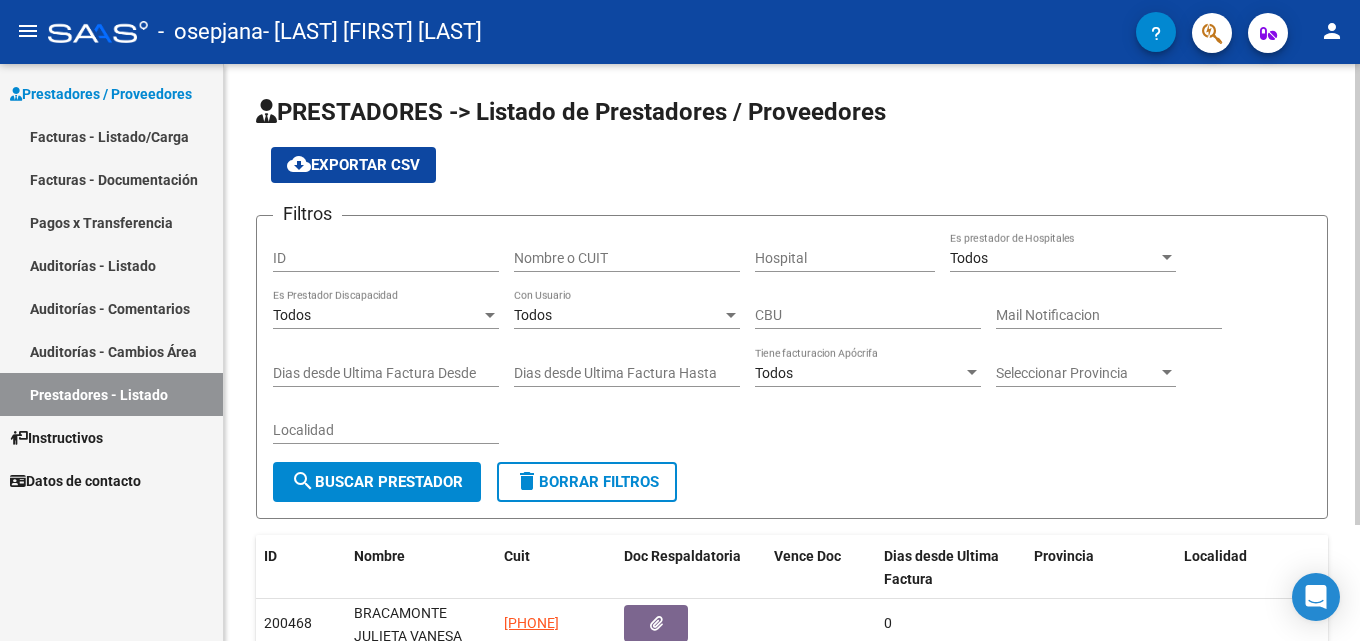click on "PRESTADORES -> Listado de Prestadores / Proveedores cloud_download  Exportar CSV  Filtros ID Nombre o CUIT Hospital Todos Es prestador de Hospitales Todos Es Prestador Discapacidad Todos Con Usuario CBU Mail Notificacion Dias desde Ultima Factura Desde Dias desde Ultima Factura Hasta Todos Tiene facturacion Apócrifa Seleccionar Provincia Seleccionar Provincia Localidad search  Buscar Prestador  delete  Borrar Filtros" 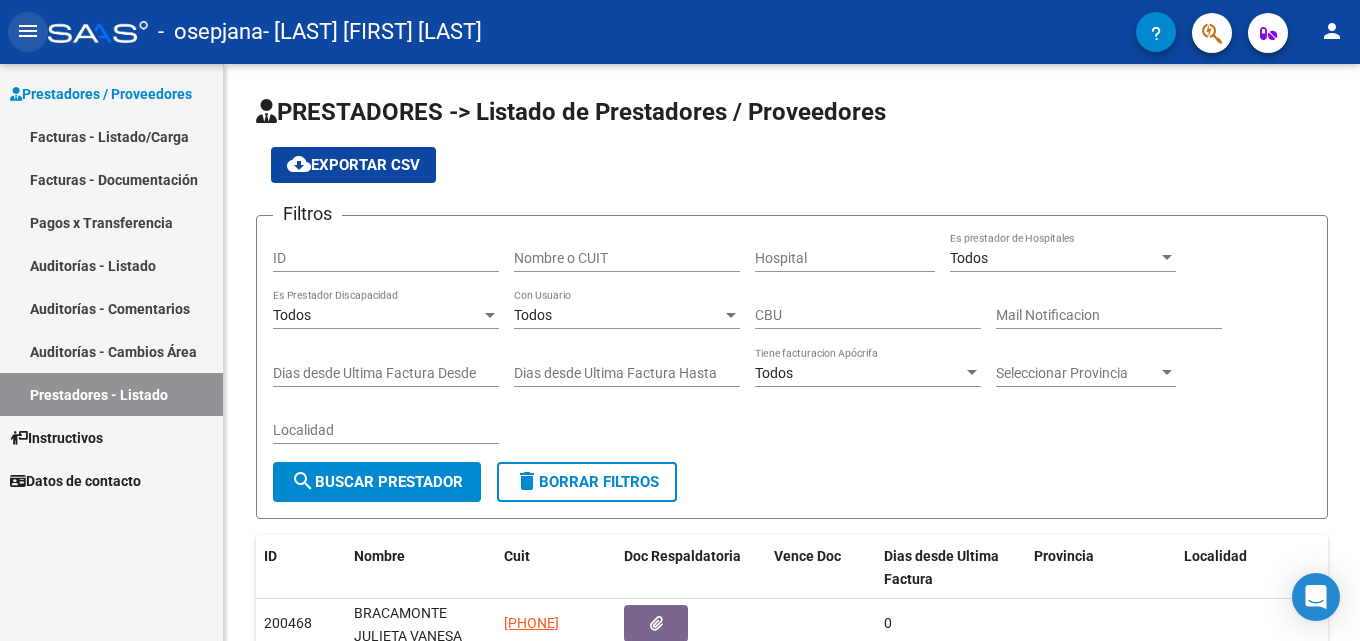 click on "menu" 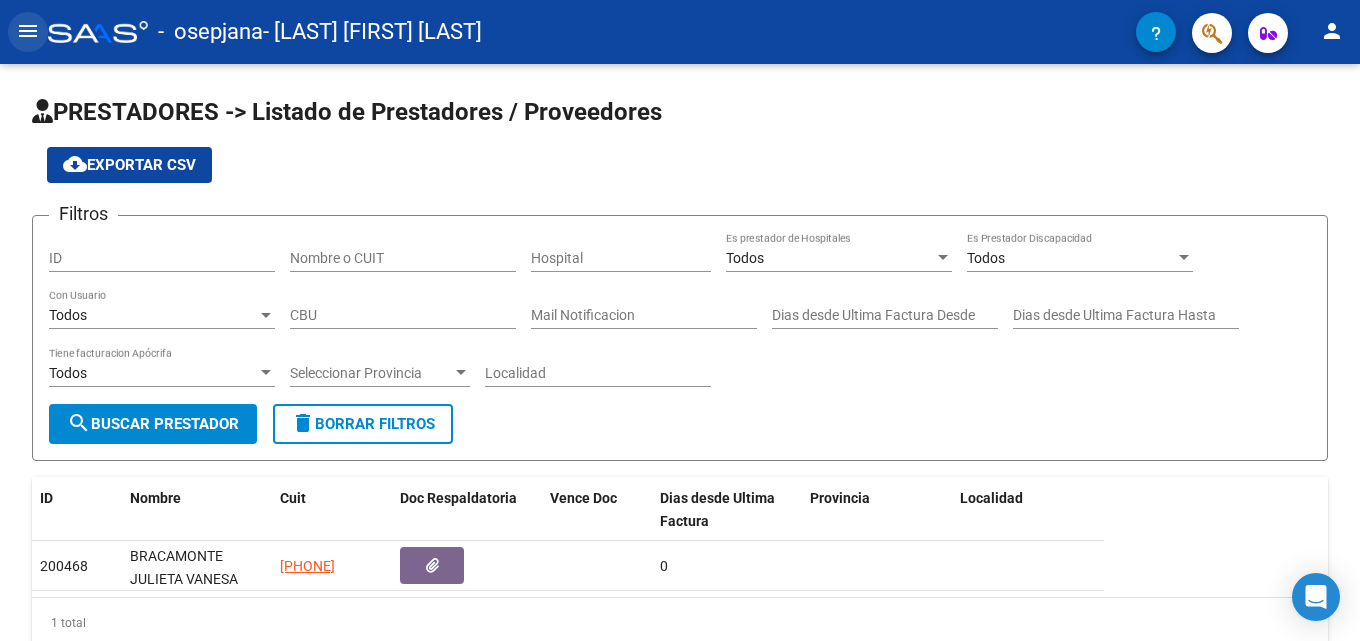 click on "menu" 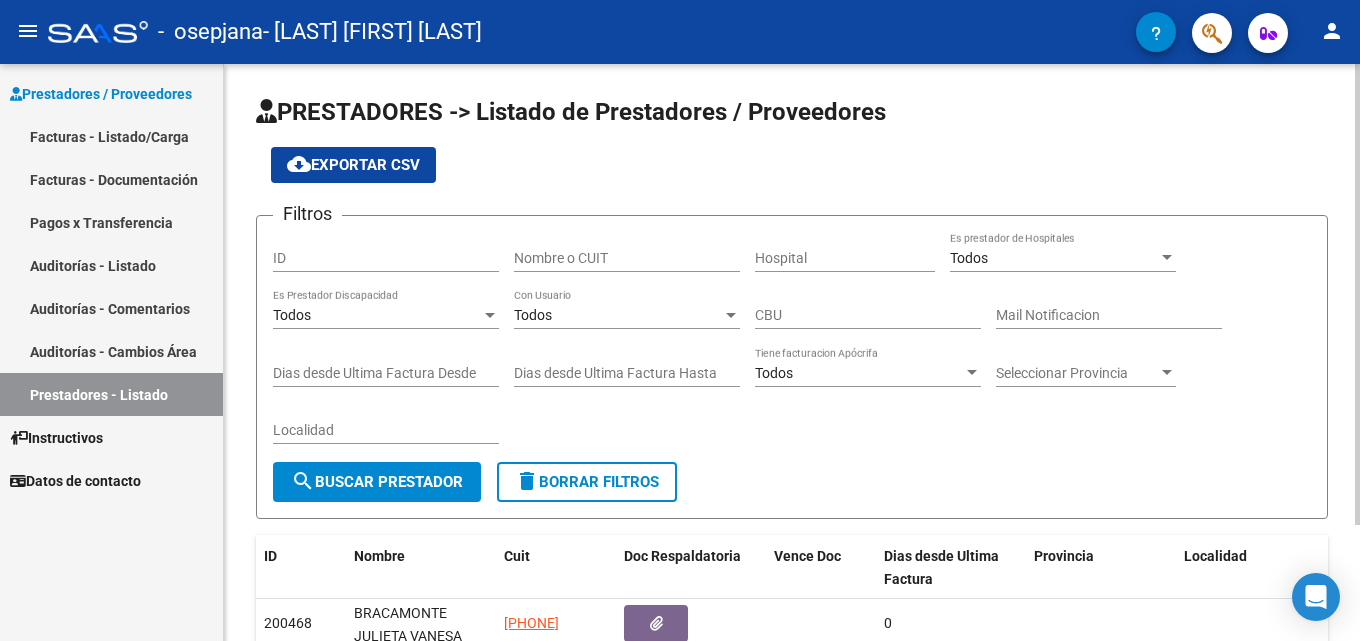 drag, startPoint x: 1353, startPoint y: 182, endPoint x: 1358, endPoint y: 103, distance: 79.15807 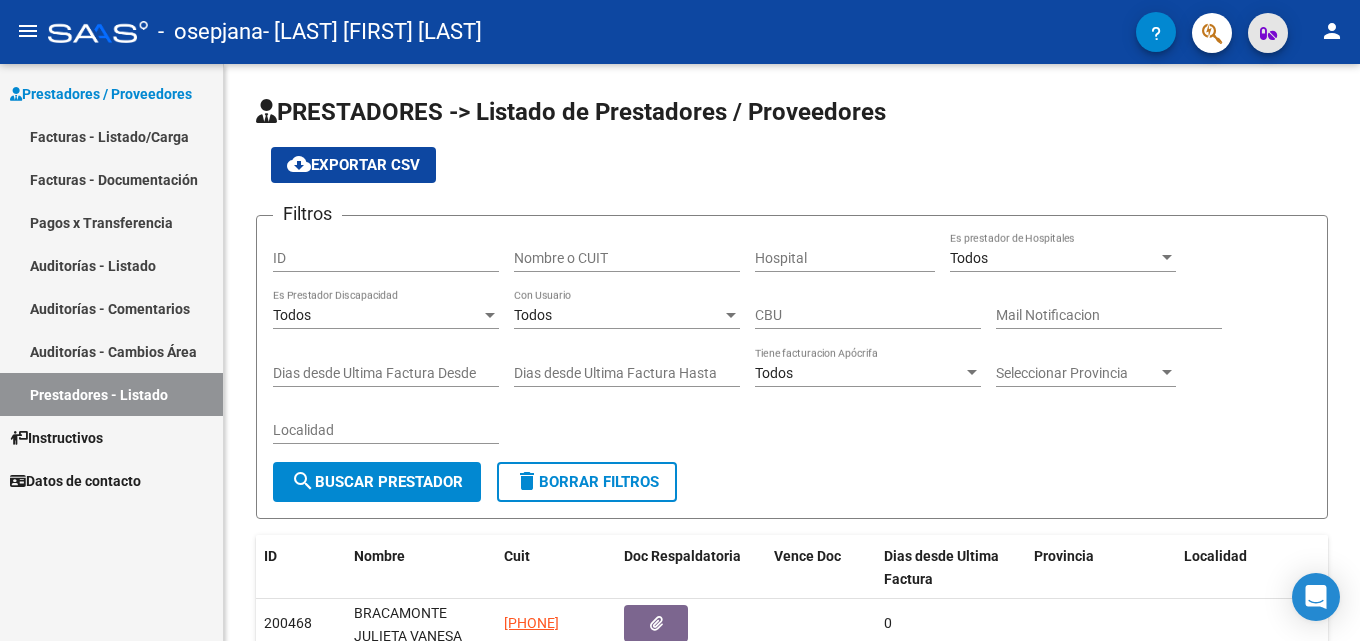 click 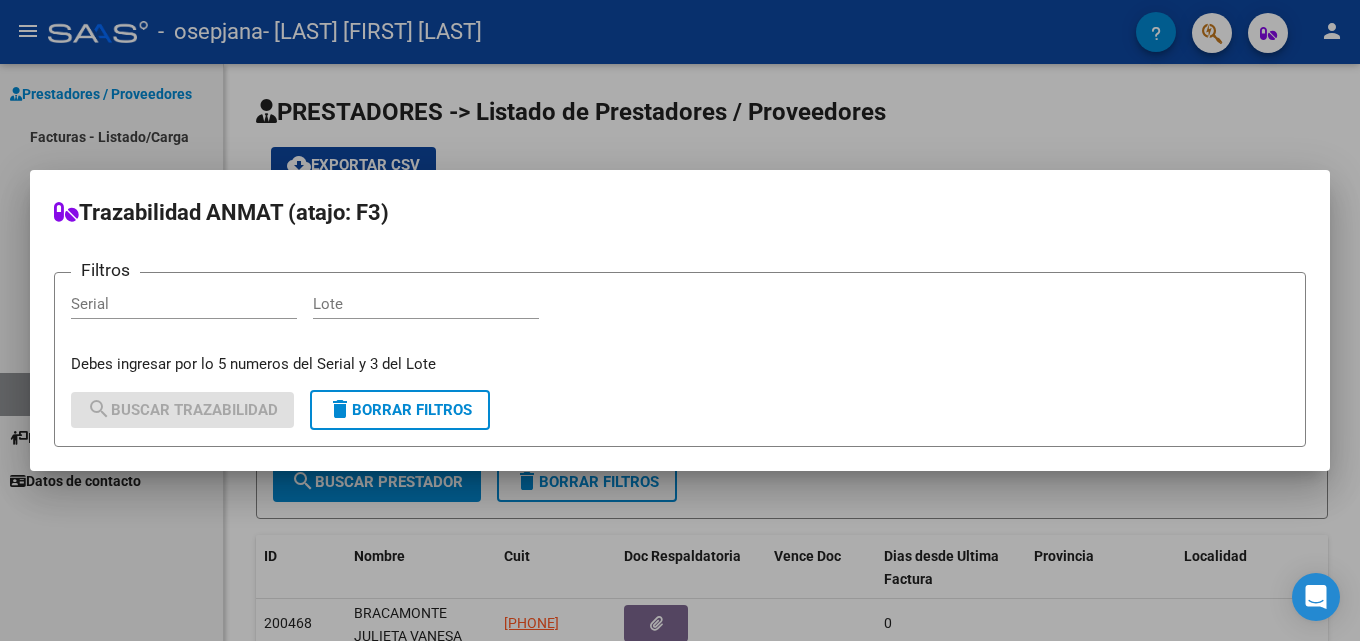 click at bounding box center (680, 320) 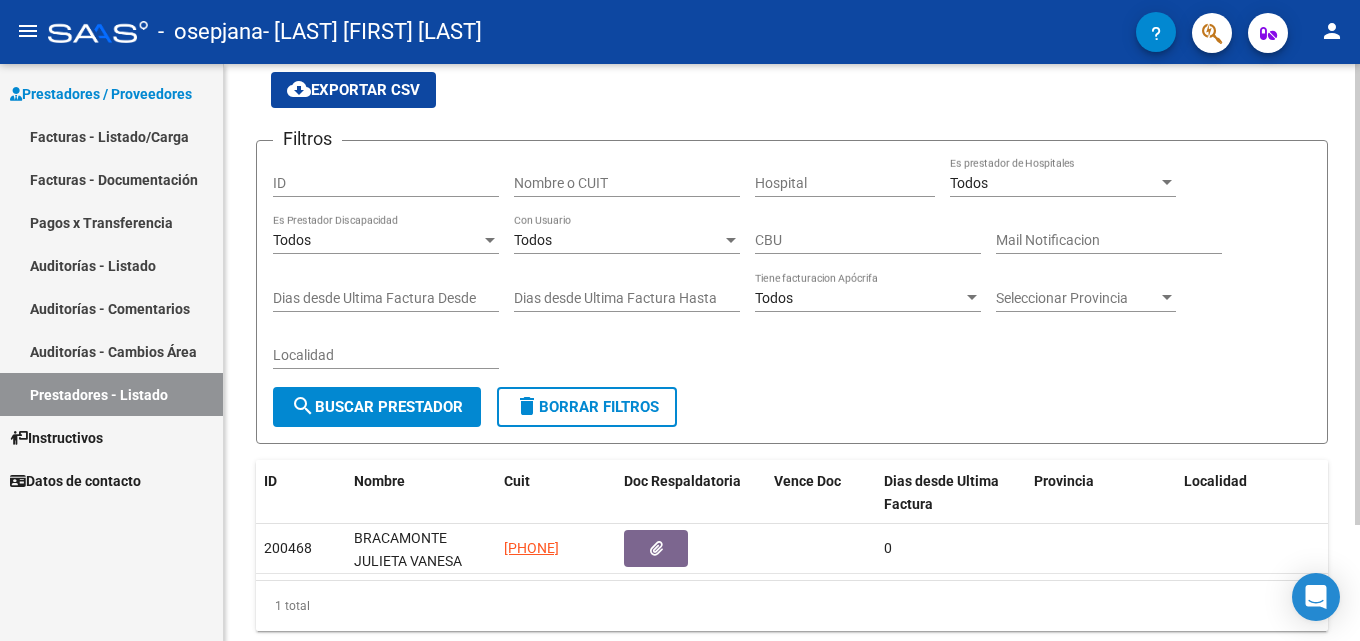 scroll, scrollTop: 0, scrollLeft: 0, axis: both 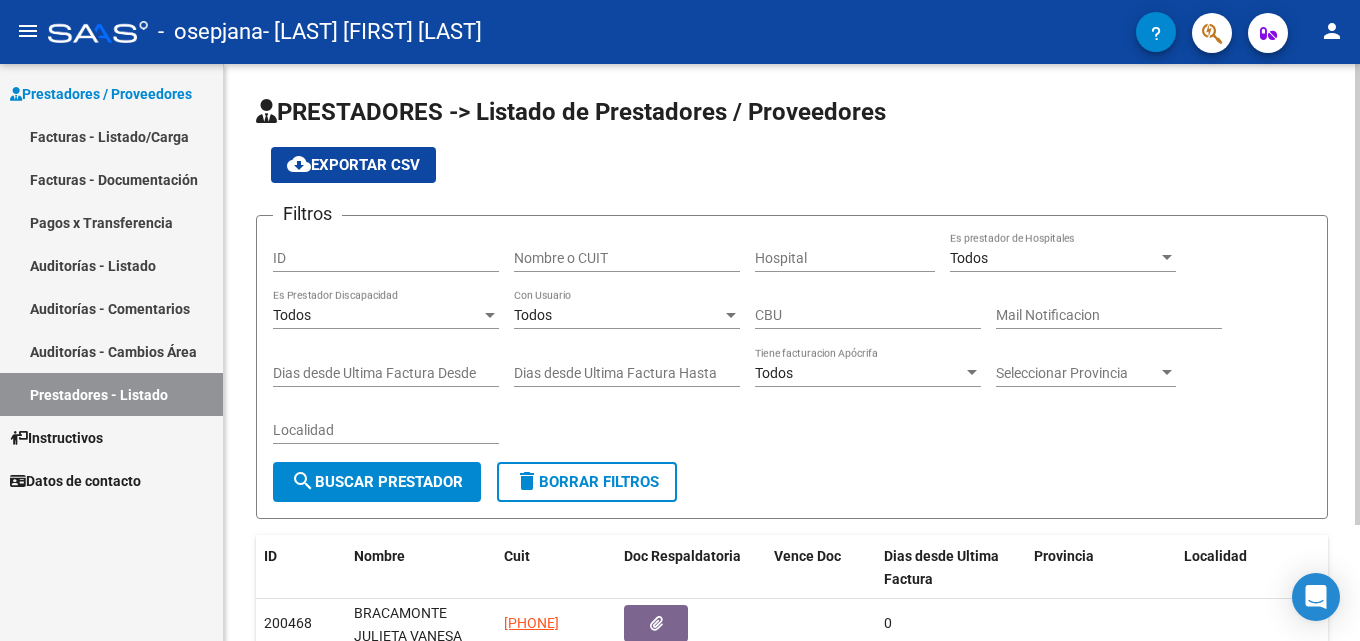 click 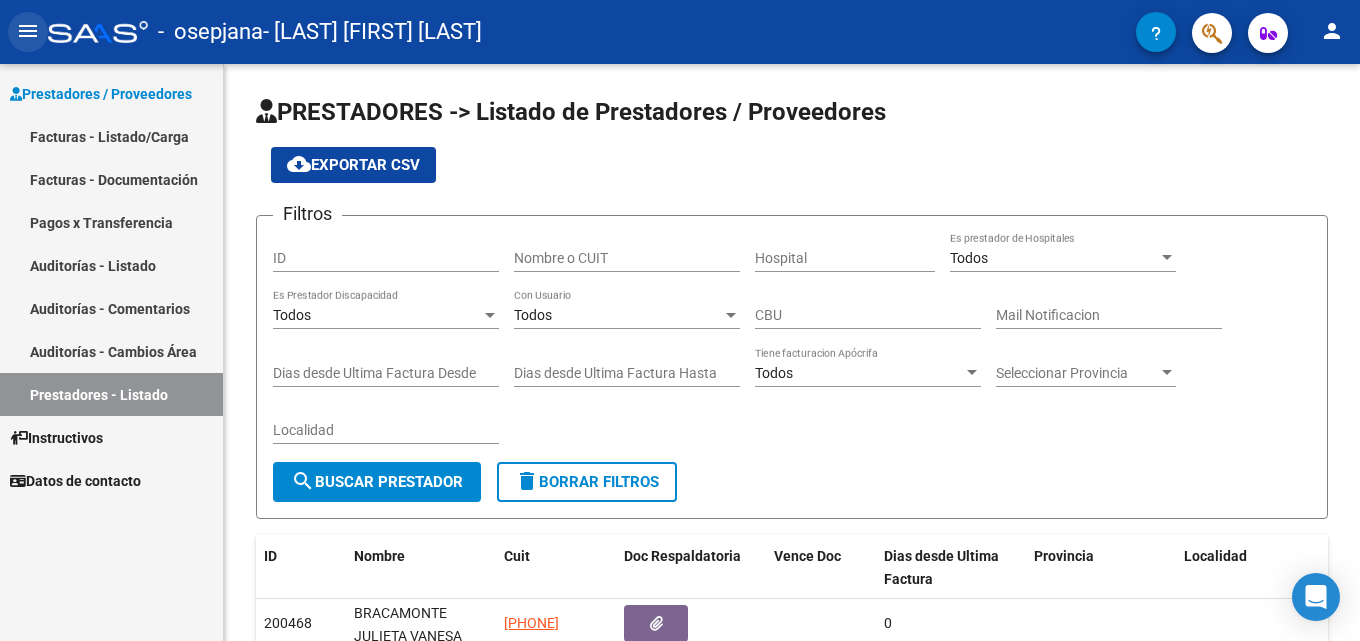 click on "menu" 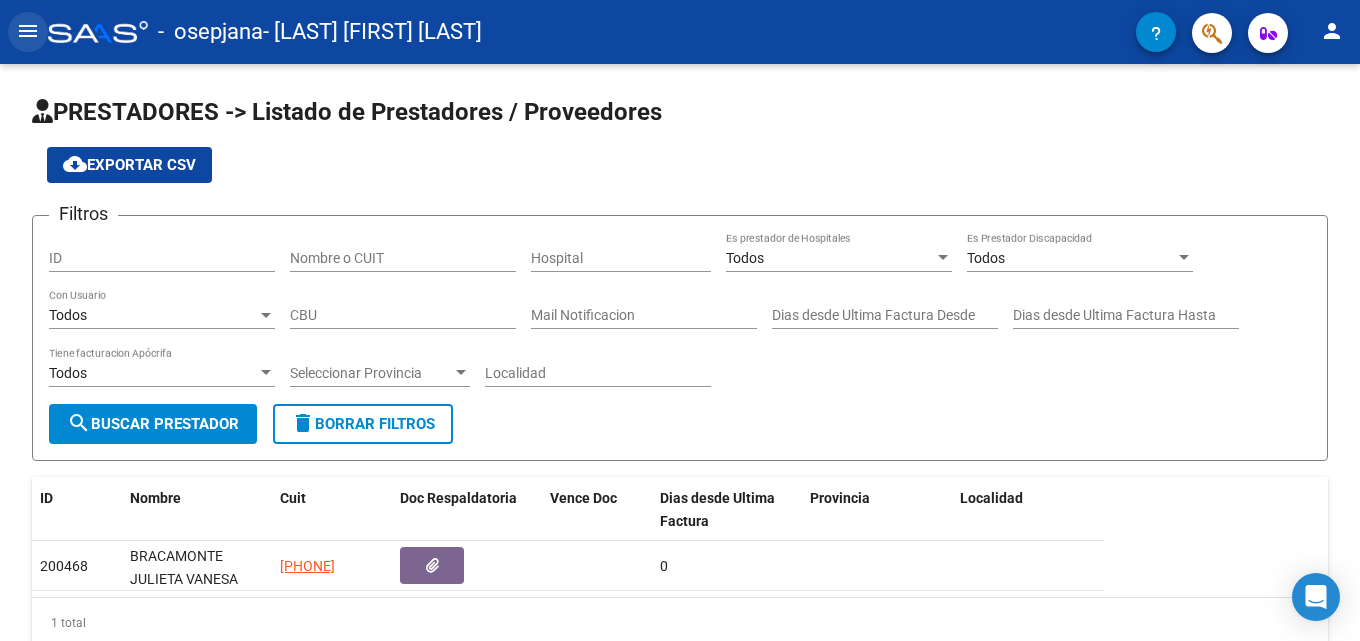 click on "menu" 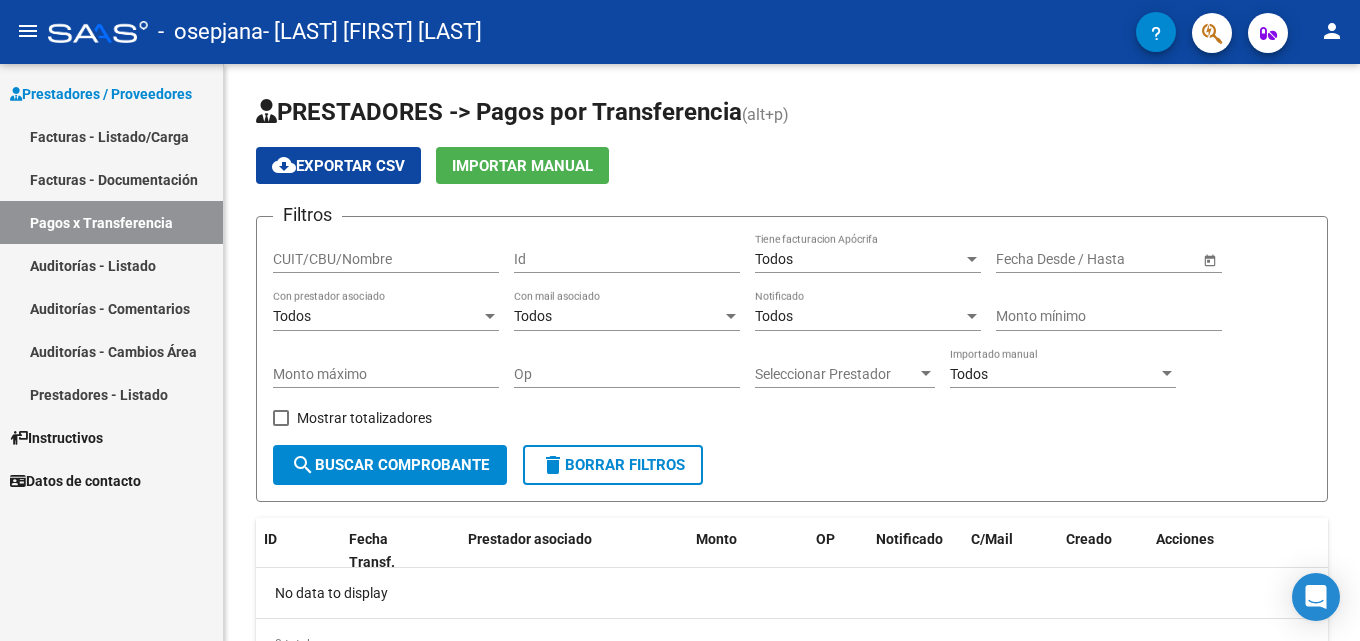 type 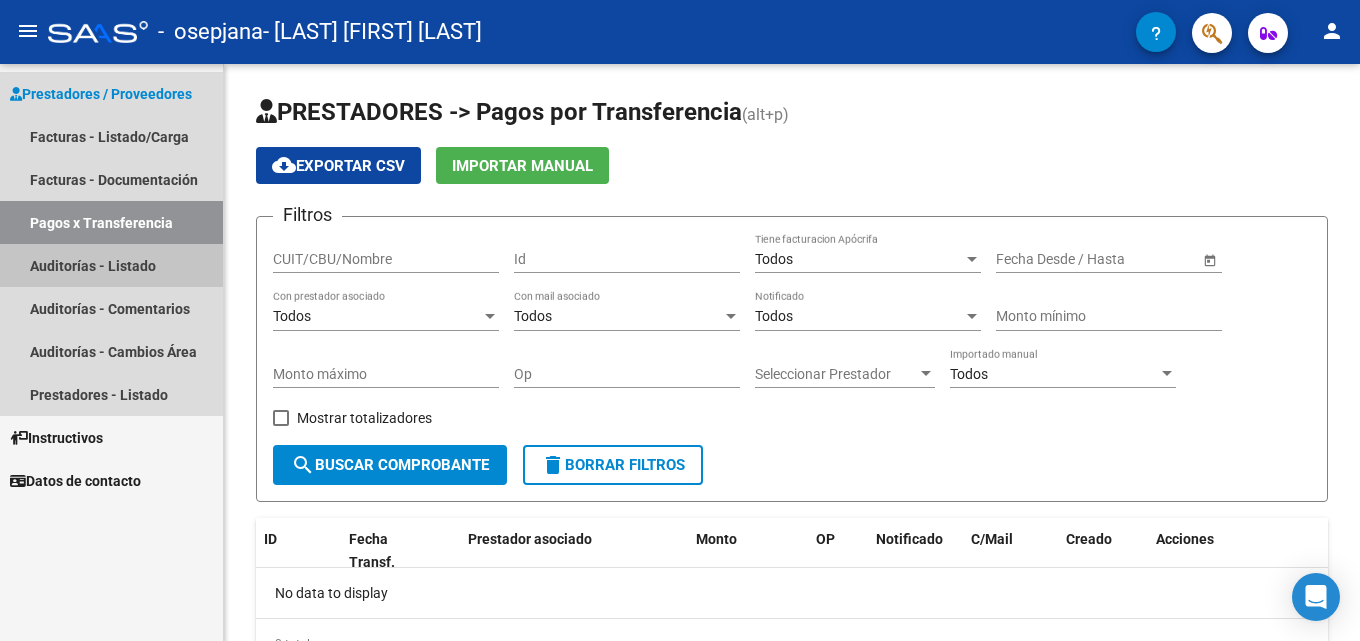 click on "Auditorías - Listado" at bounding box center (111, 265) 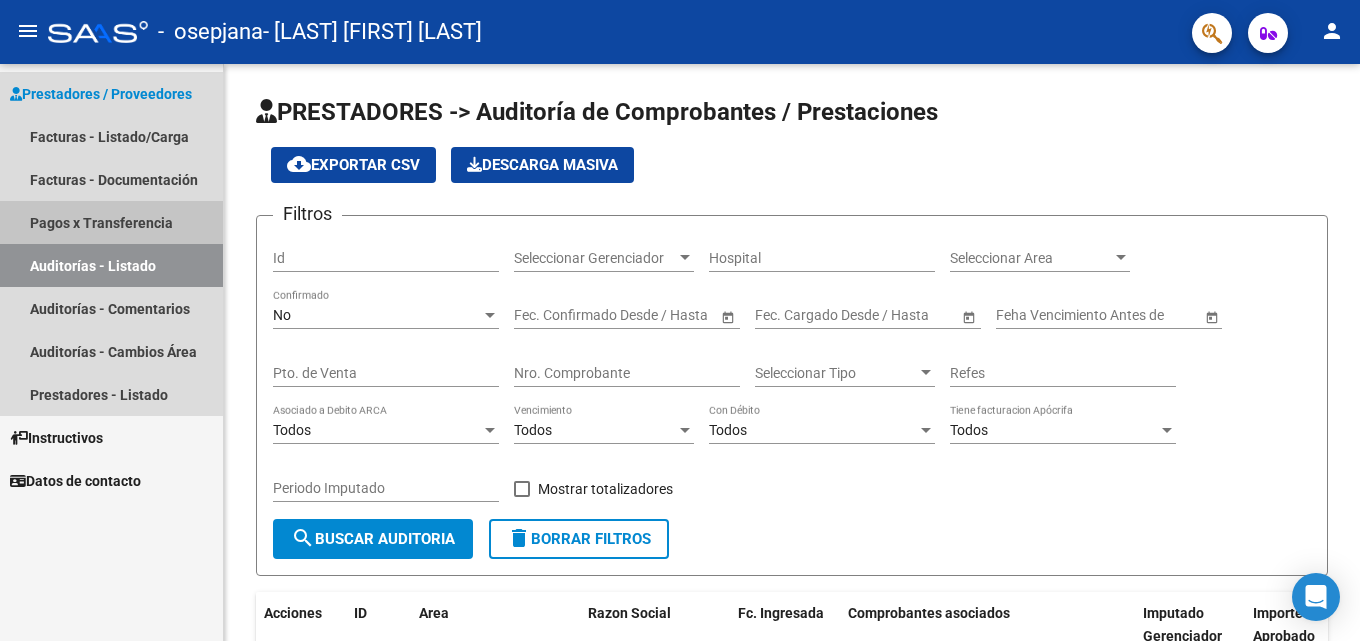 click on "Pagos x Transferencia" at bounding box center (111, 222) 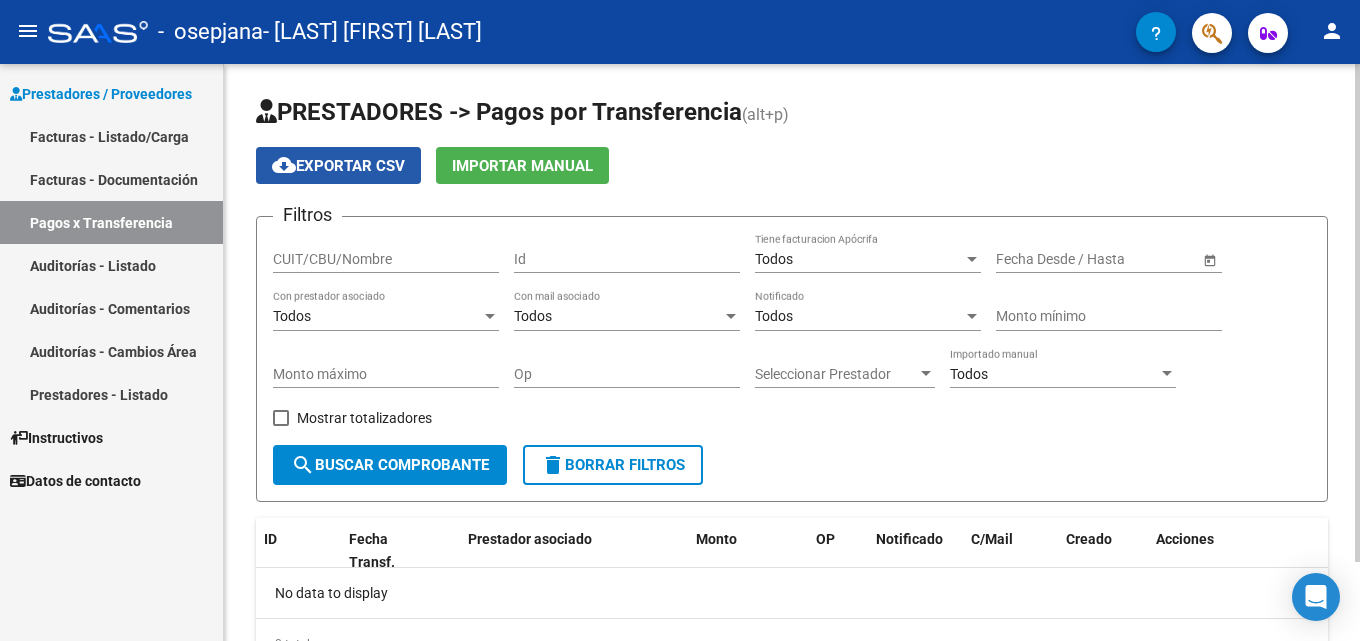click on "cloud_download  Exportar CSV" 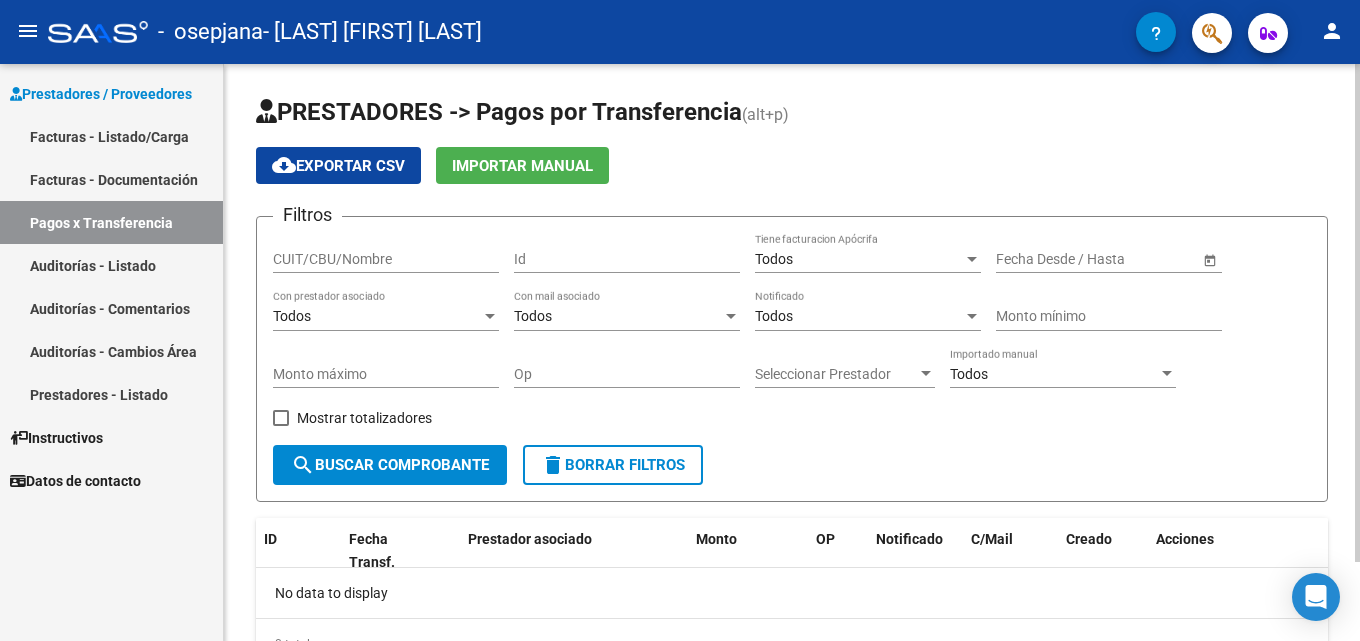 drag, startPoint x: 1354, startPoint y: 182, endPoint x: 1356, endPoint y: 332, distance: 150.01334 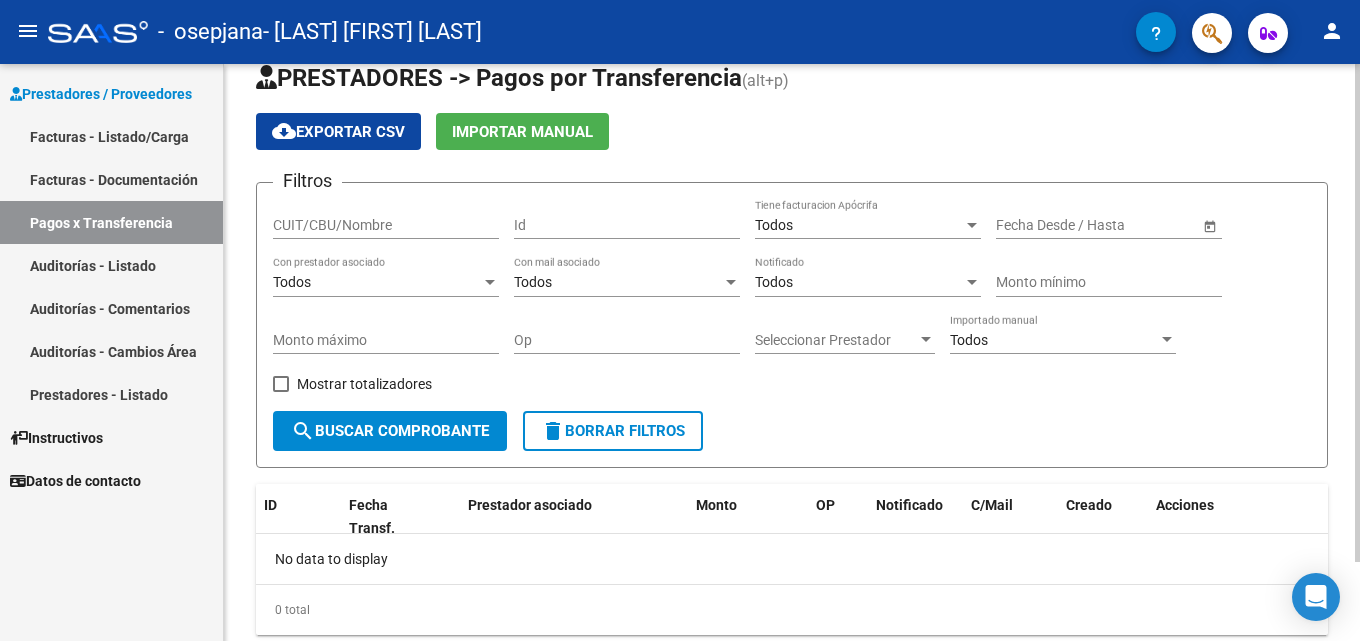 scroll, scrollTop: 28, scrollLeft: 0, axis: vertical 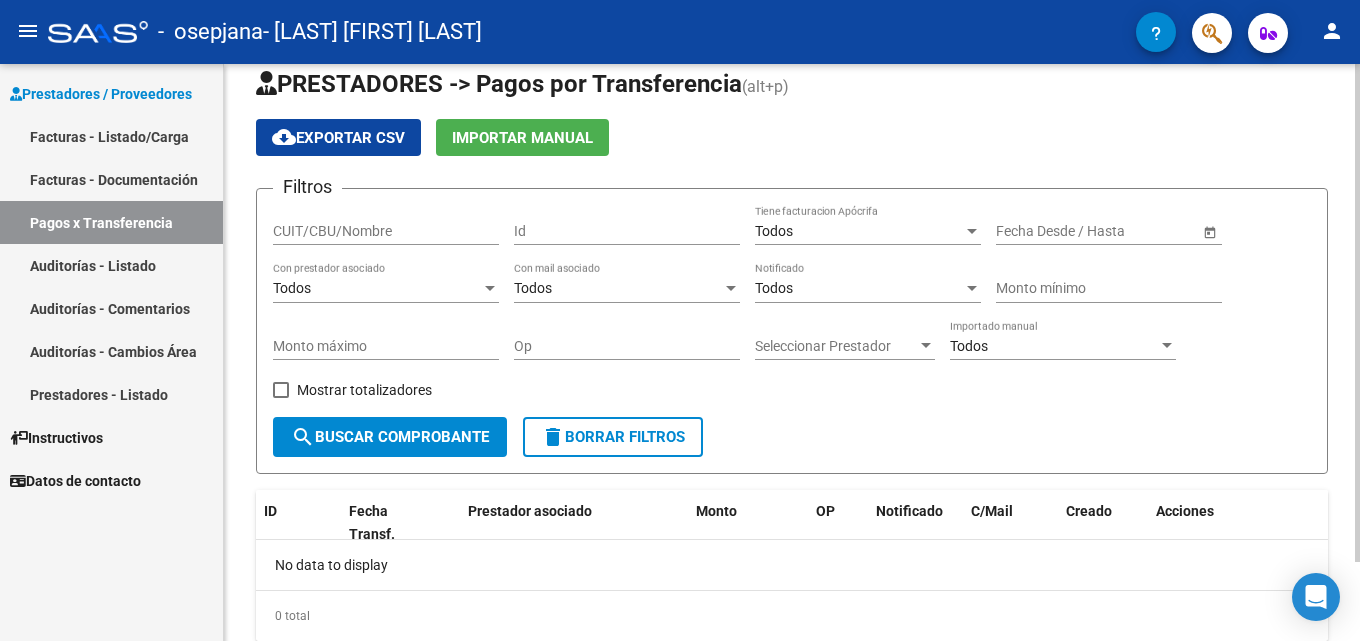 click 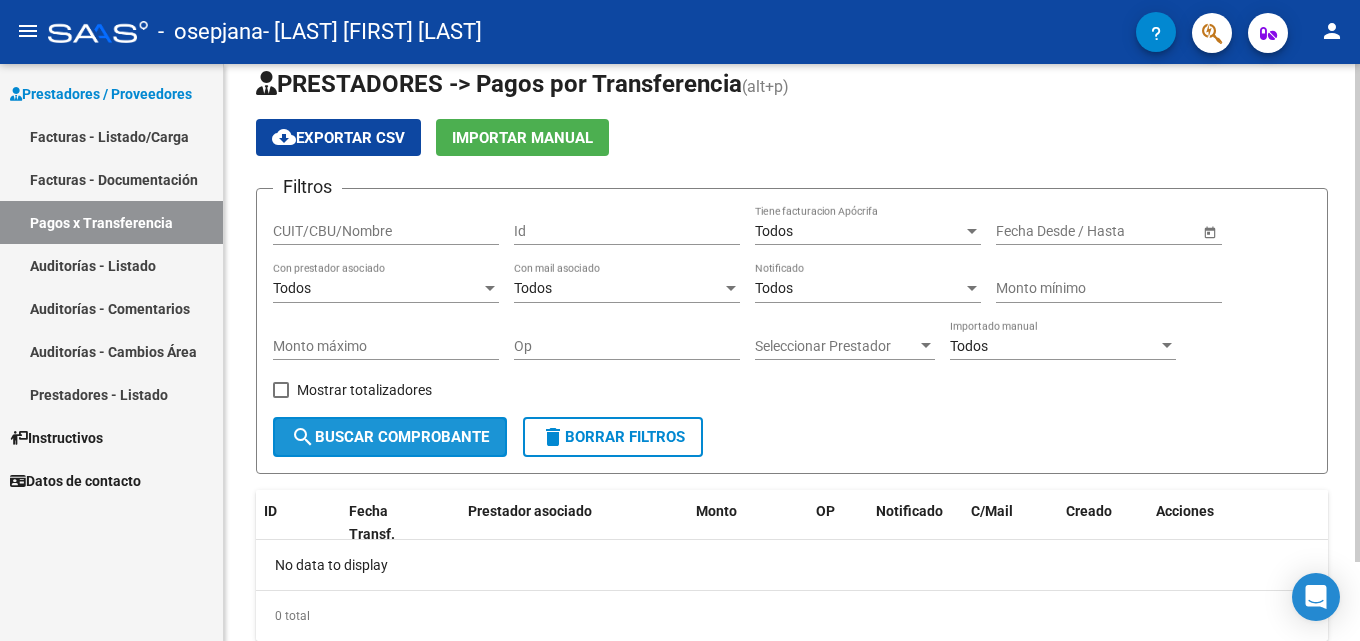 click on "search  Buscar Comprobante" 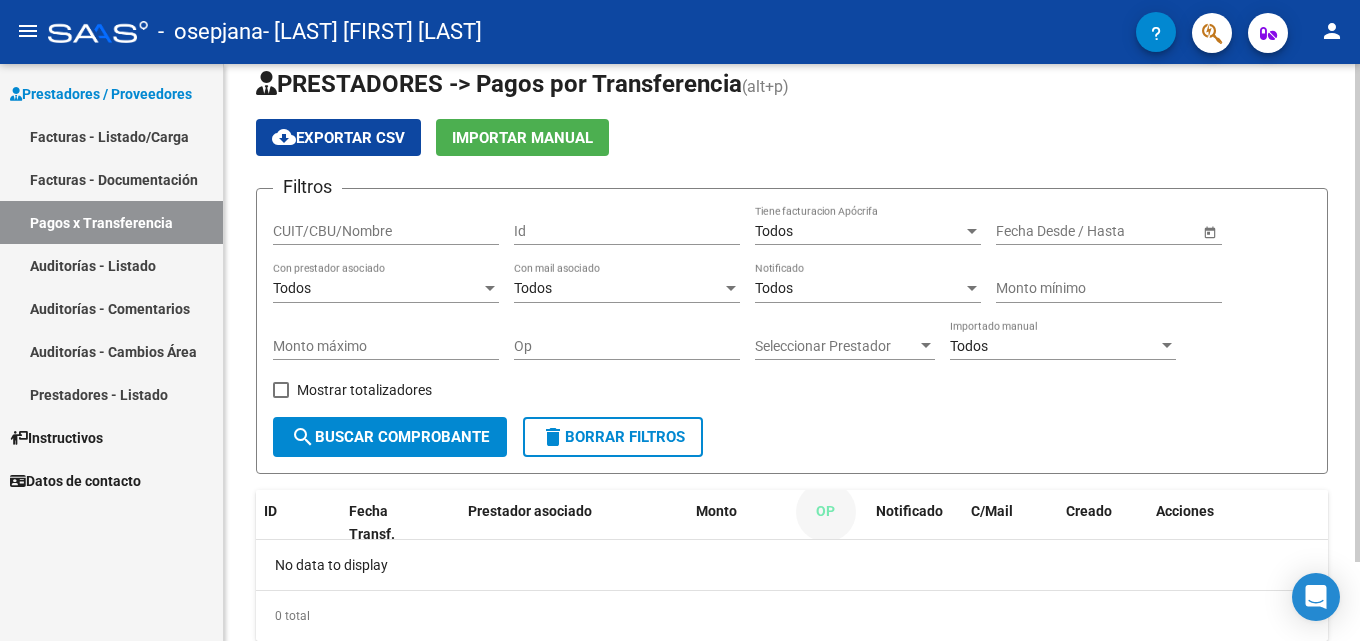 drag, startPoint x: 858, startPoint y: 499, endPoint x: 838, endPoint y: 357, distance: 143.40154 